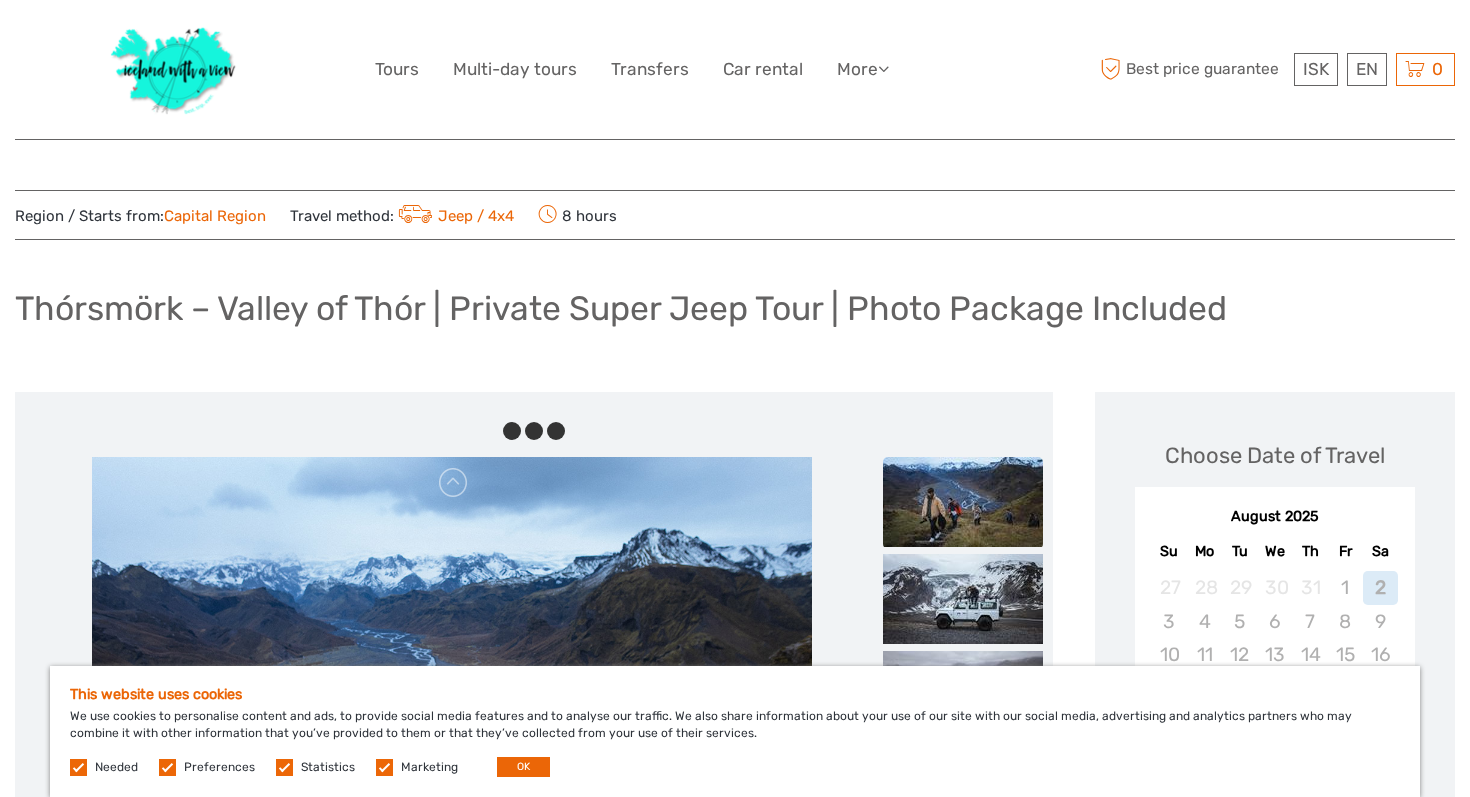 scroll, scrollTop: 133, scrollLeft: 0, axis: vertical 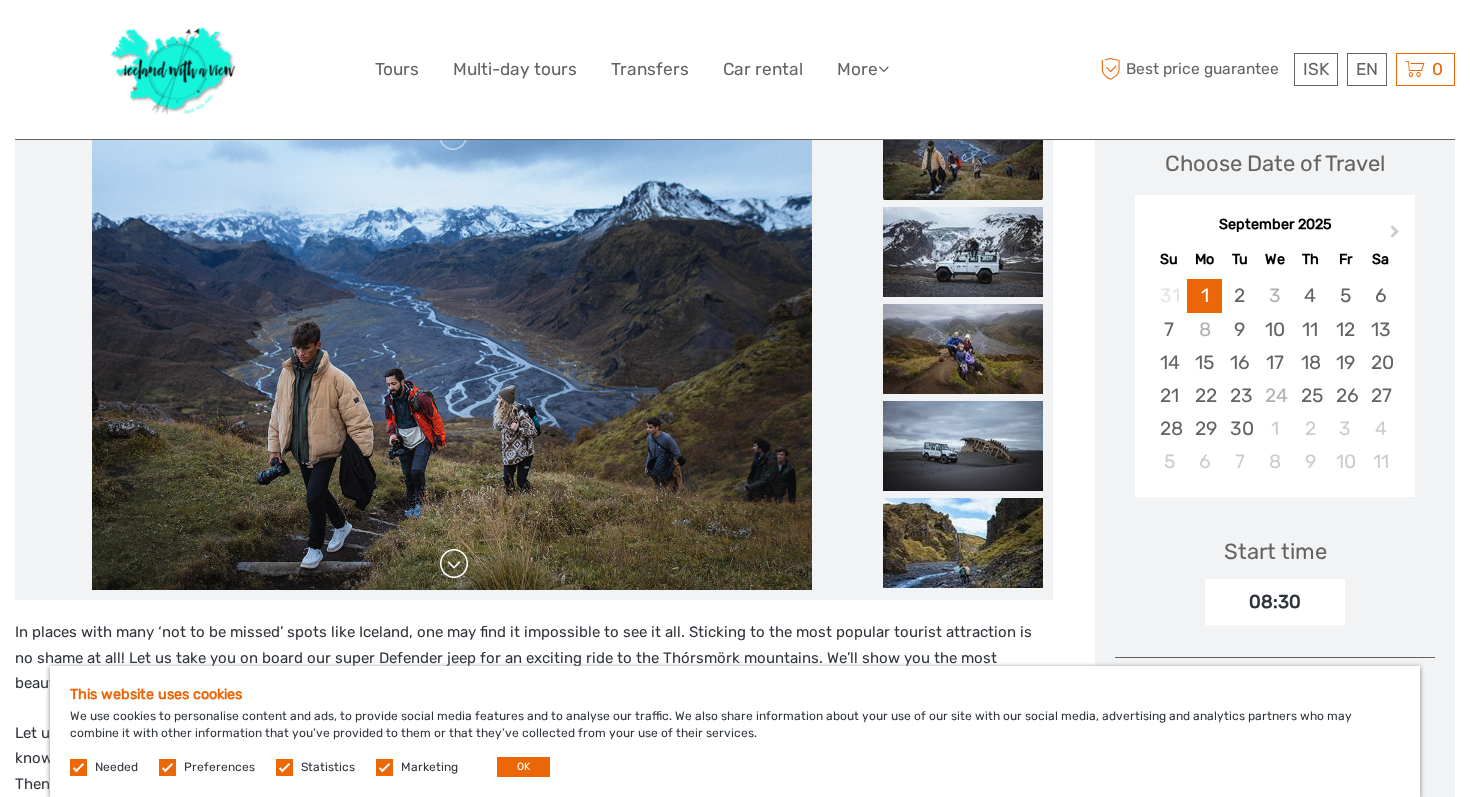 click at bounding box center (454, 564) 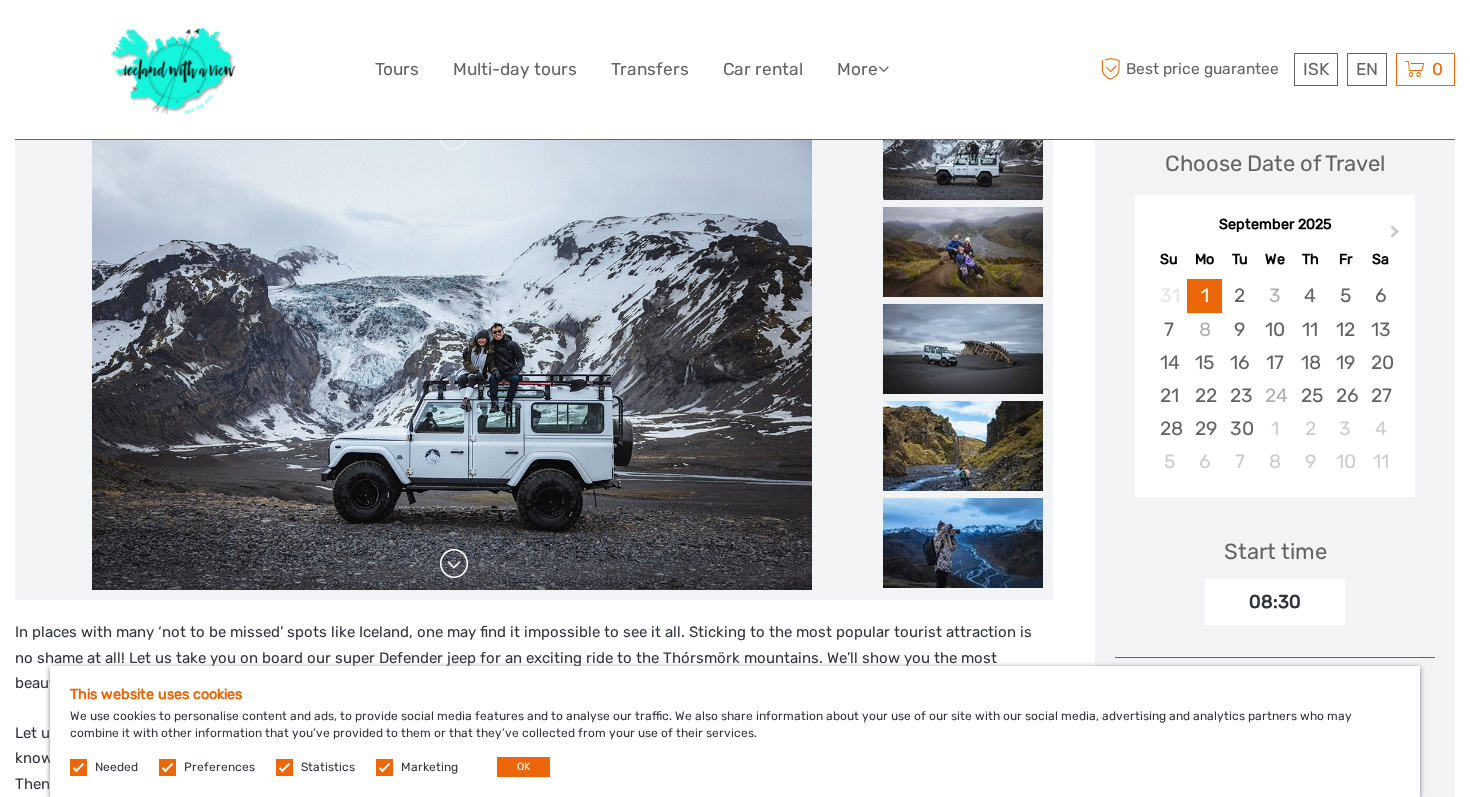 click at bounding box center (454, 564) 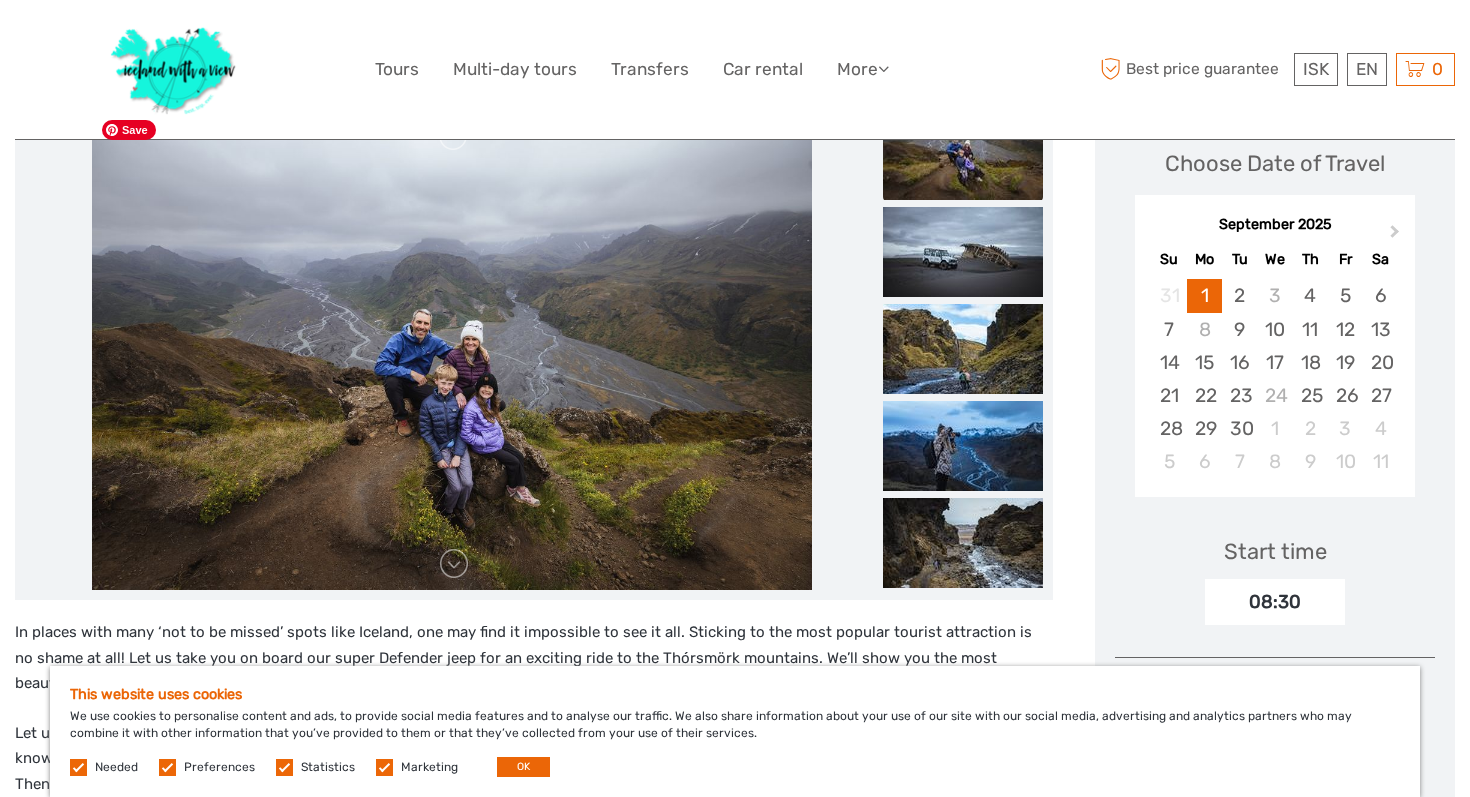 click at bounding box center [452, 350] 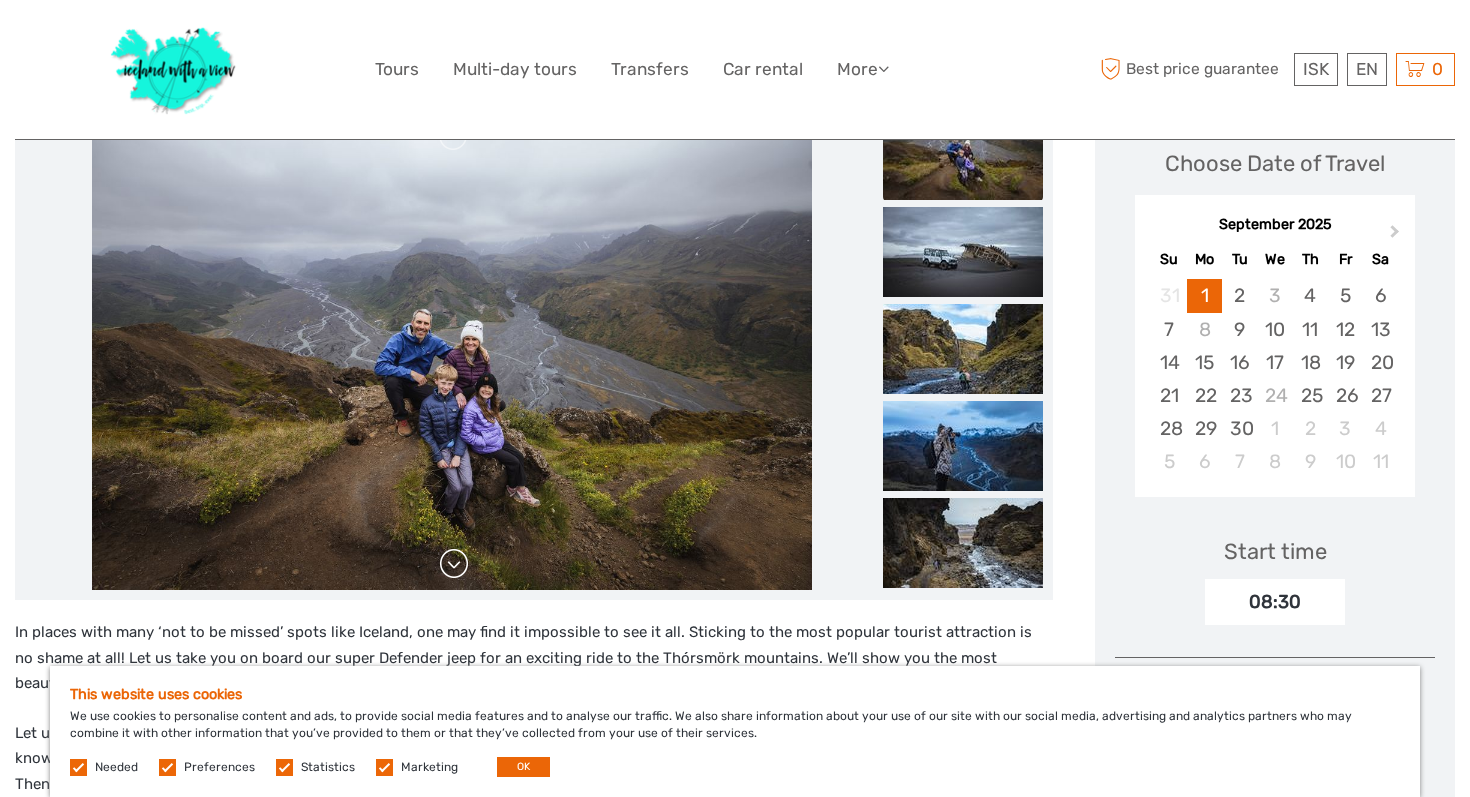 click at bounding box center (454, 564) 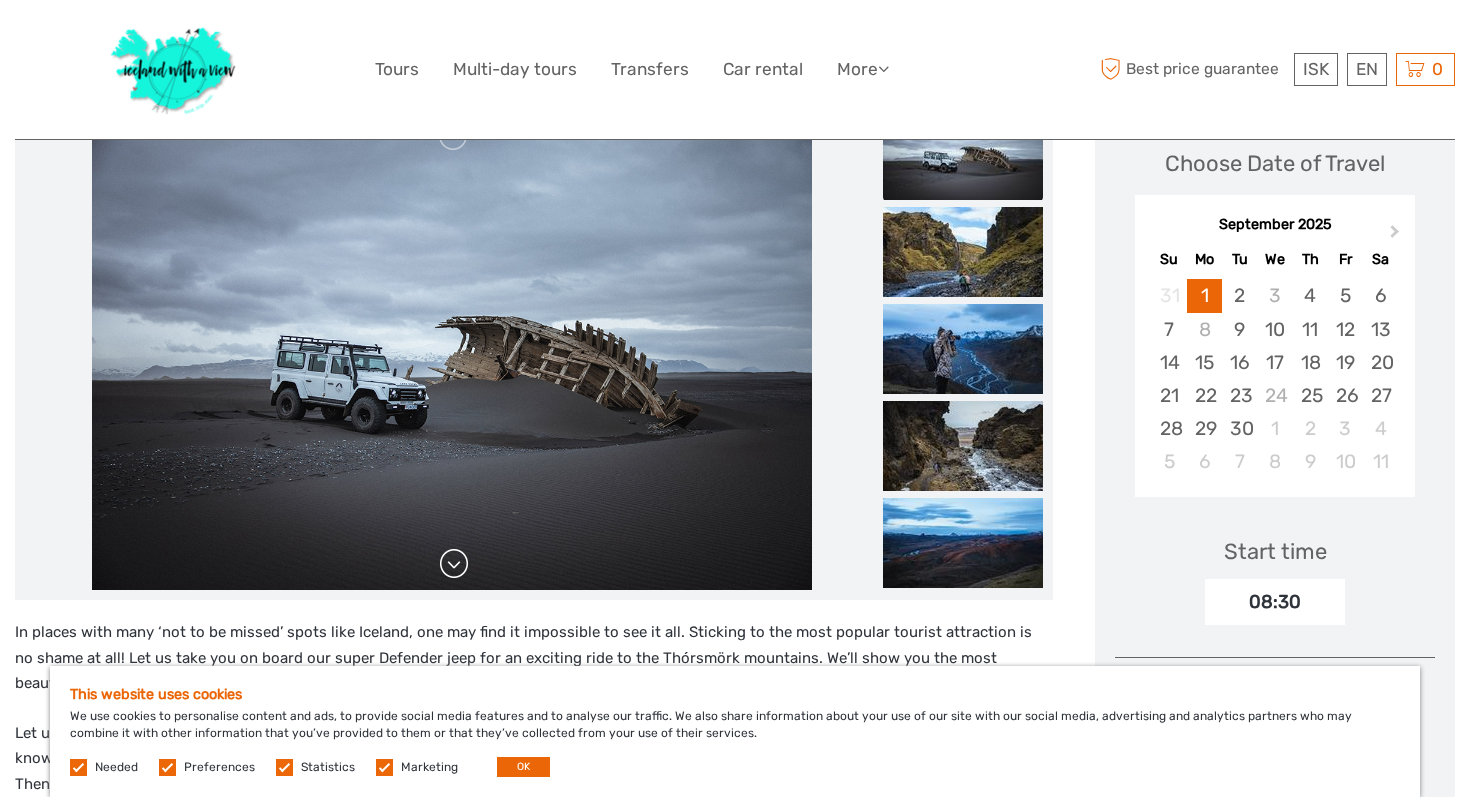 click at bounding box center [454, 564] 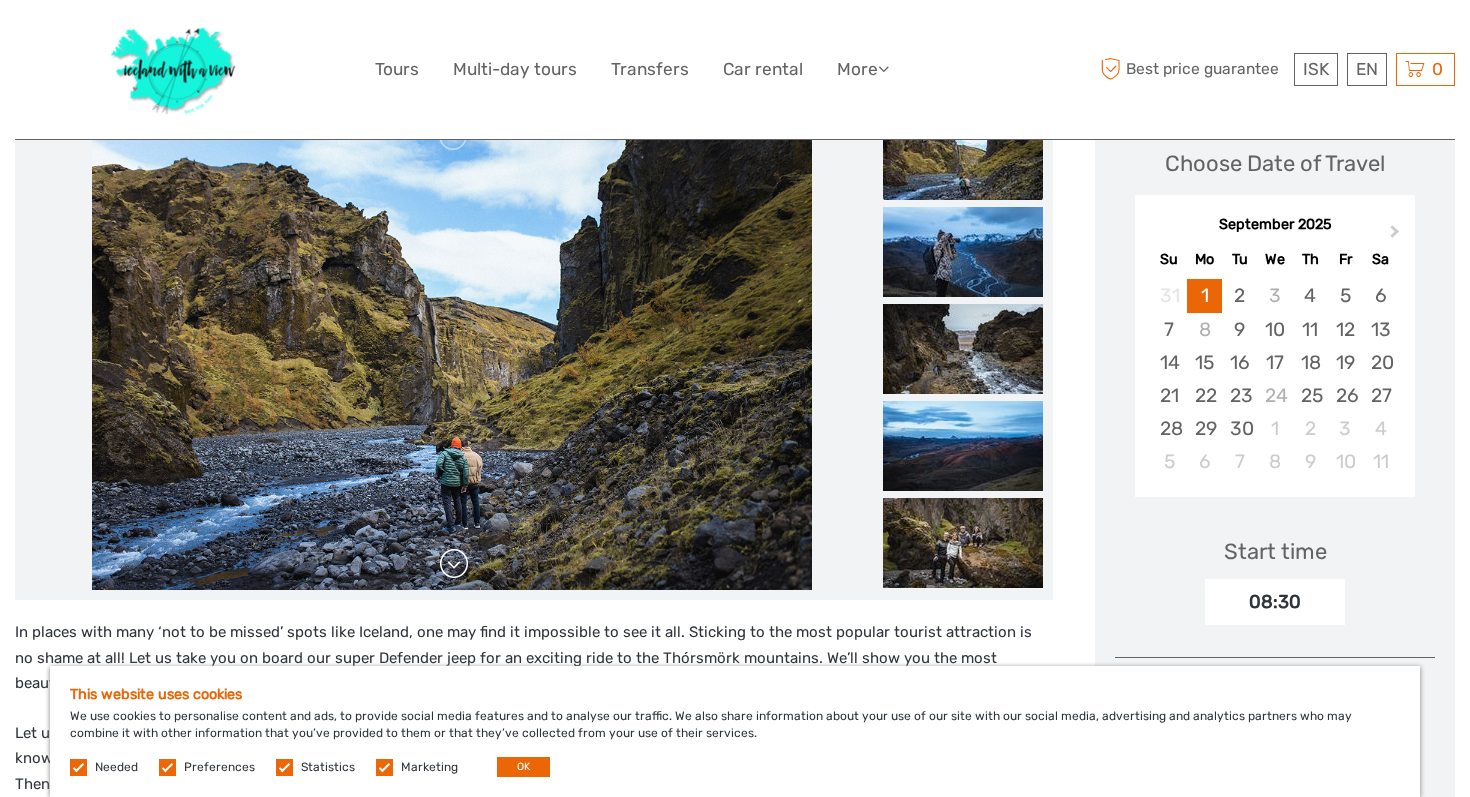 click at bounding box center (454, 564) 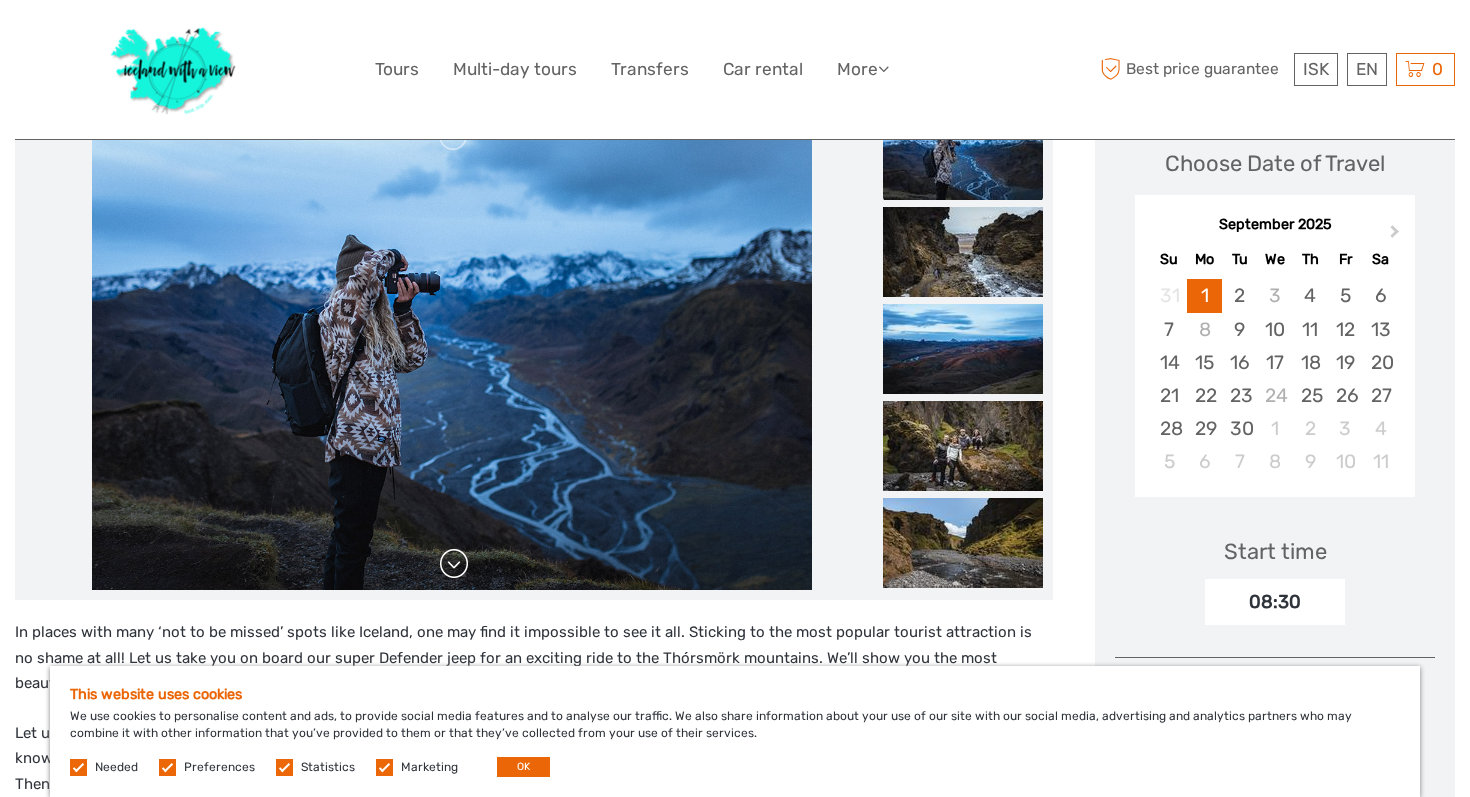 click at bounding box center [454, 564] 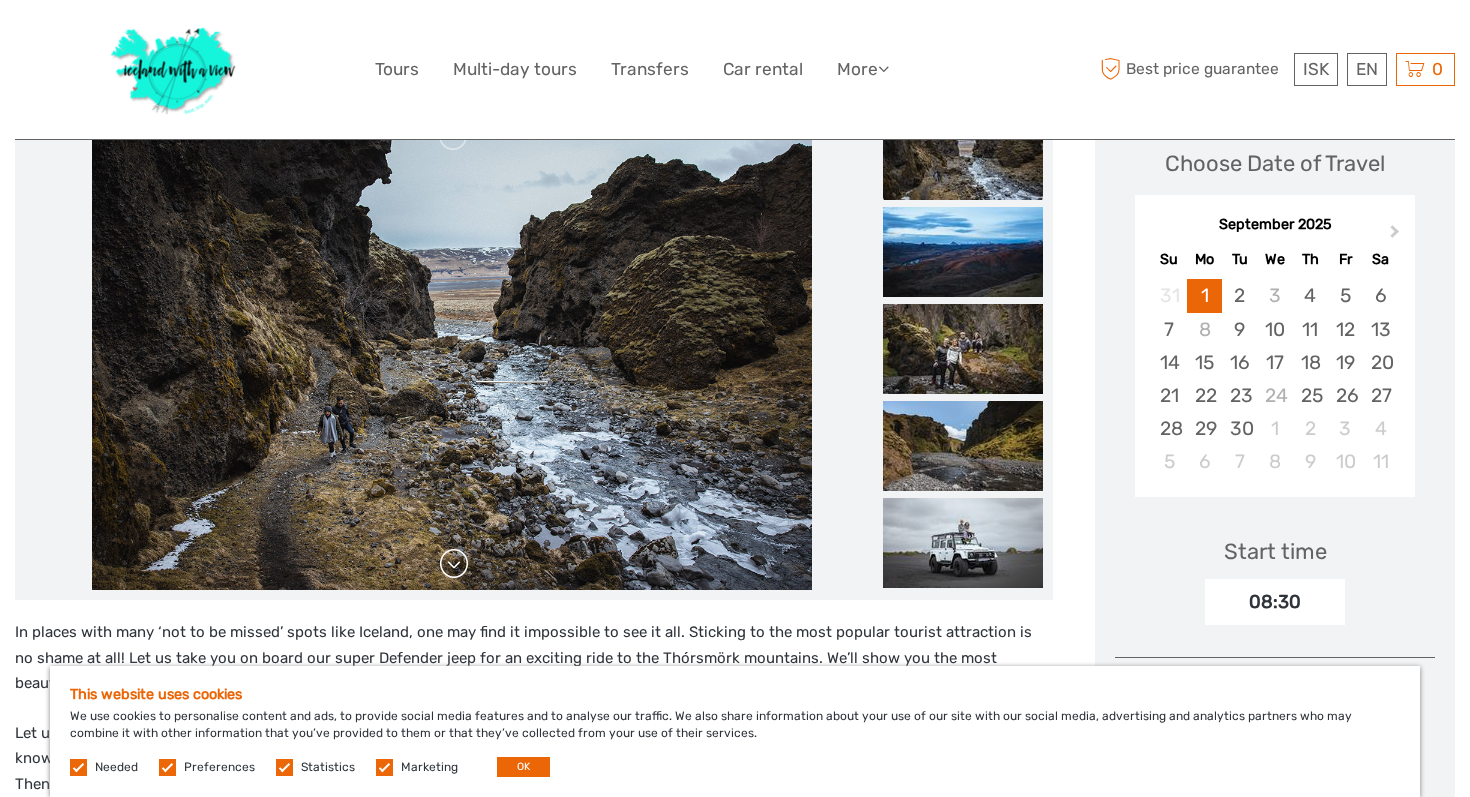 click at bounding box center (454, 564) 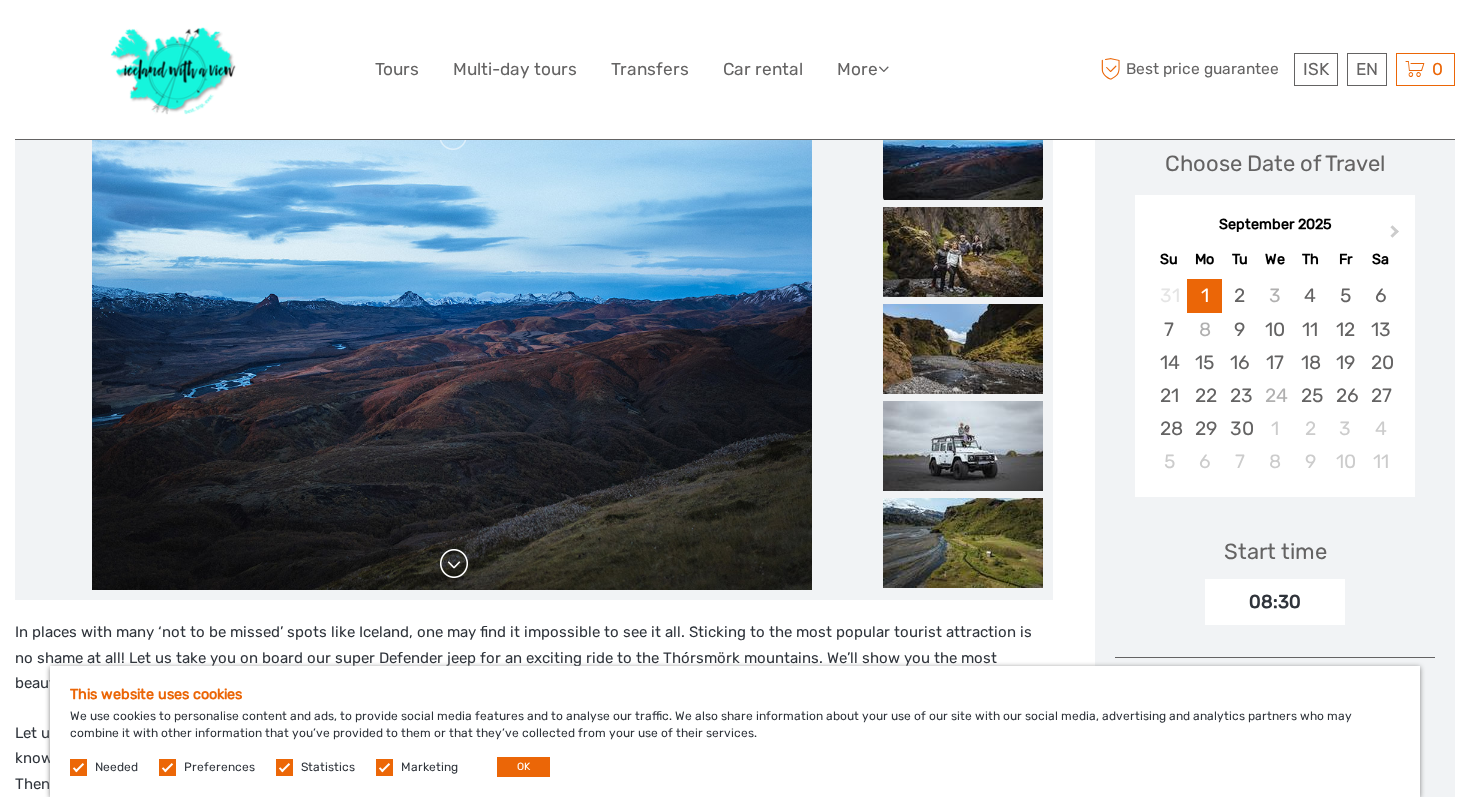 click at bounding box center [454, 564] 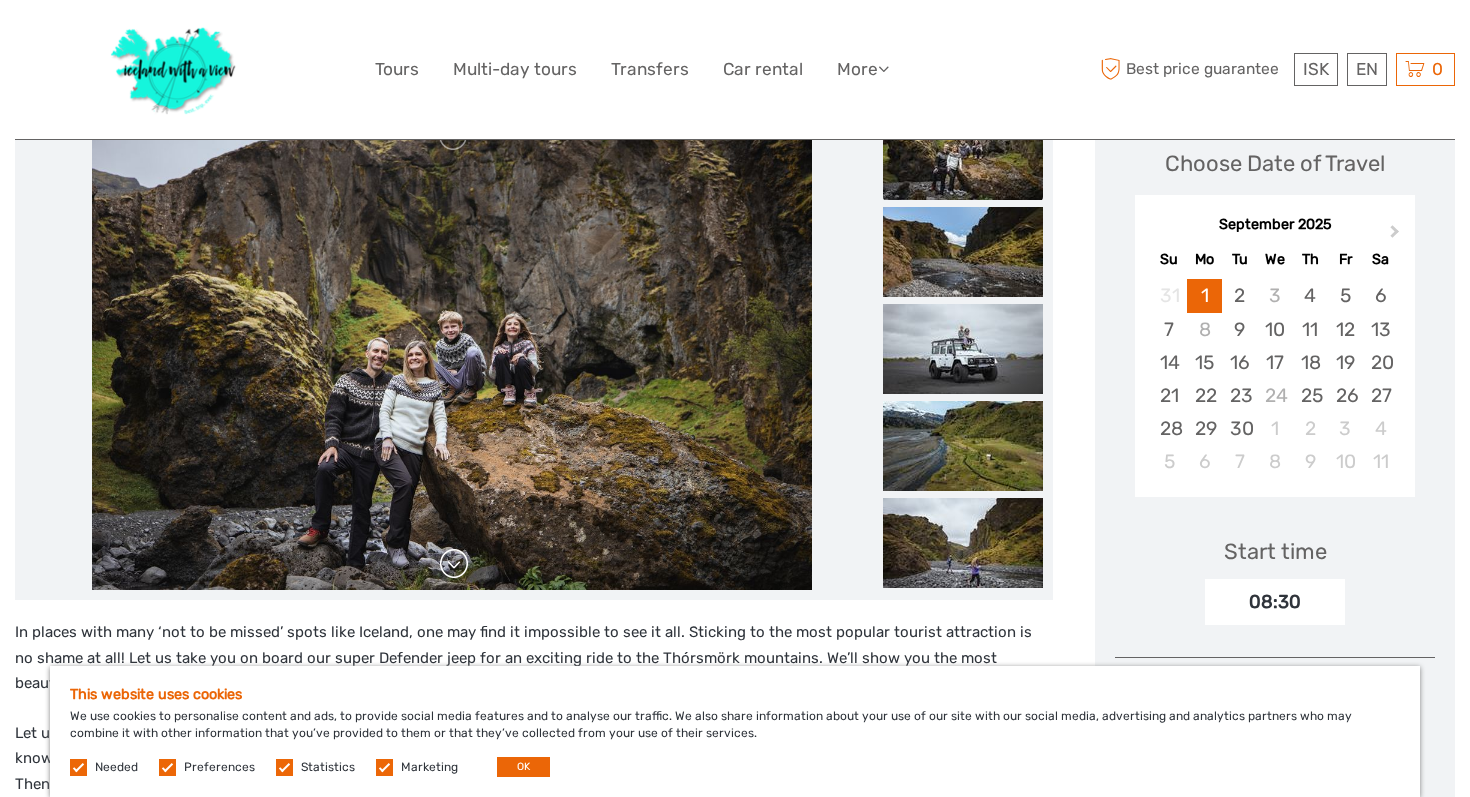 click at bounding box center [454, 564] 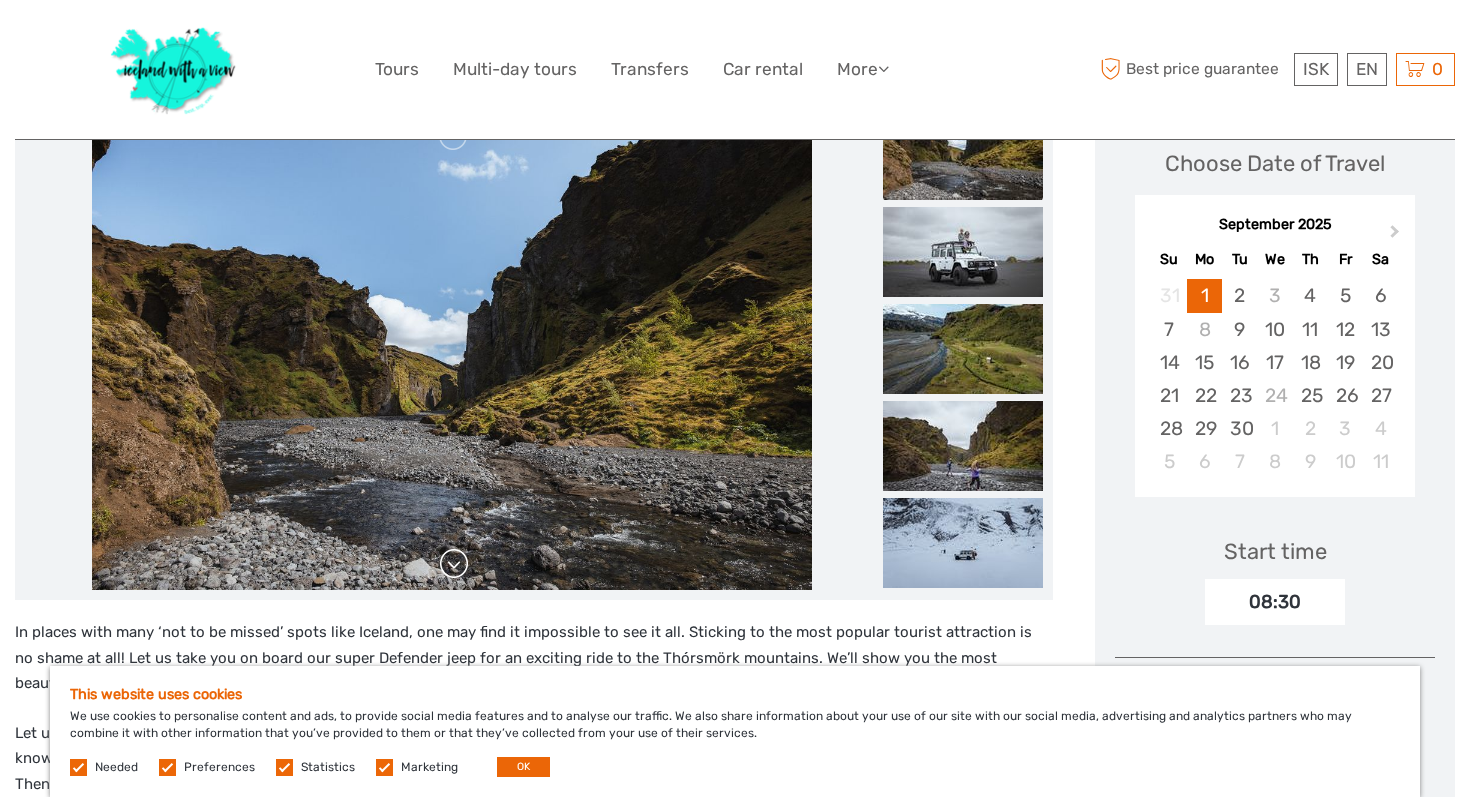 click at bounding box center (454, 564) 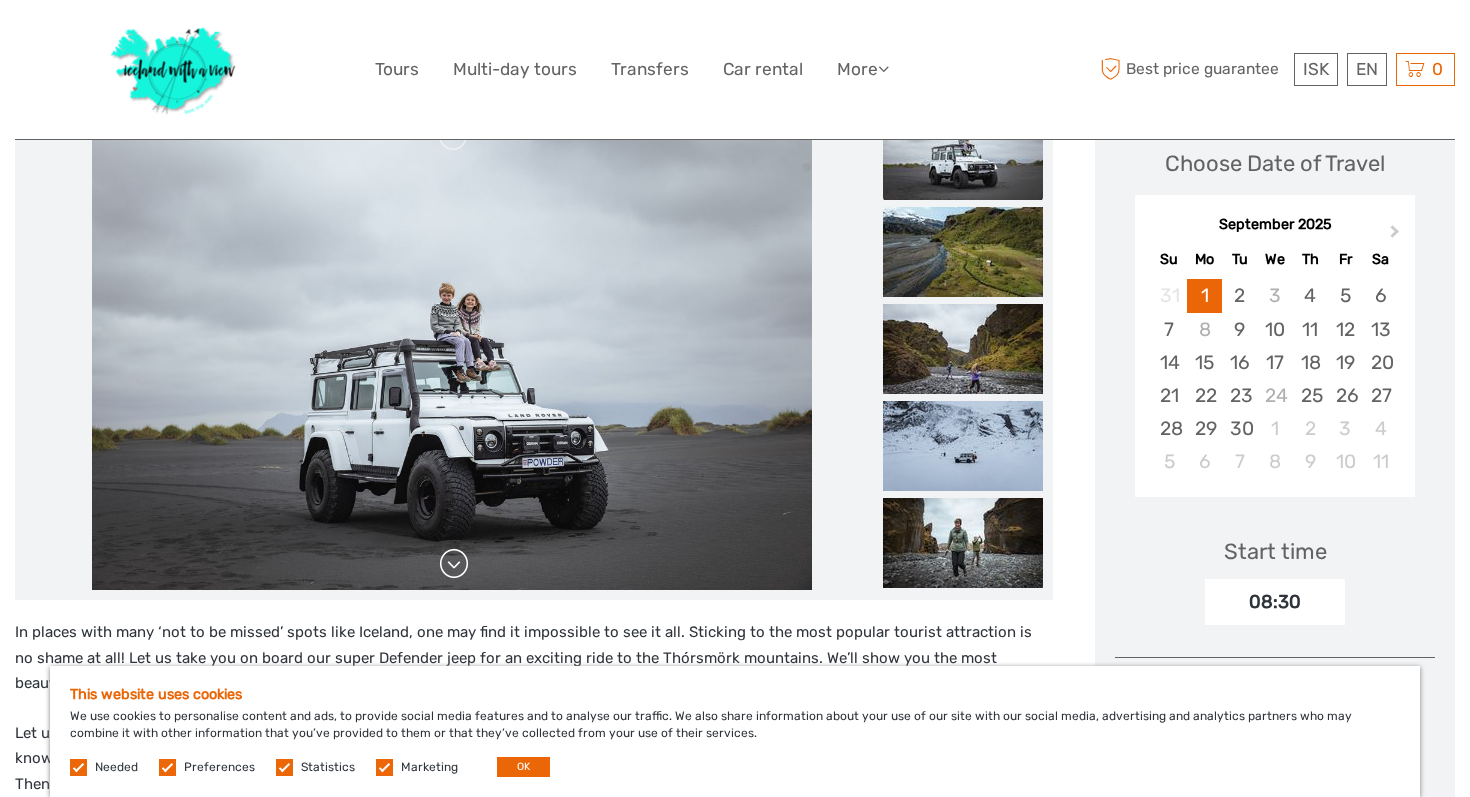 click at bounding box center (454, 564) 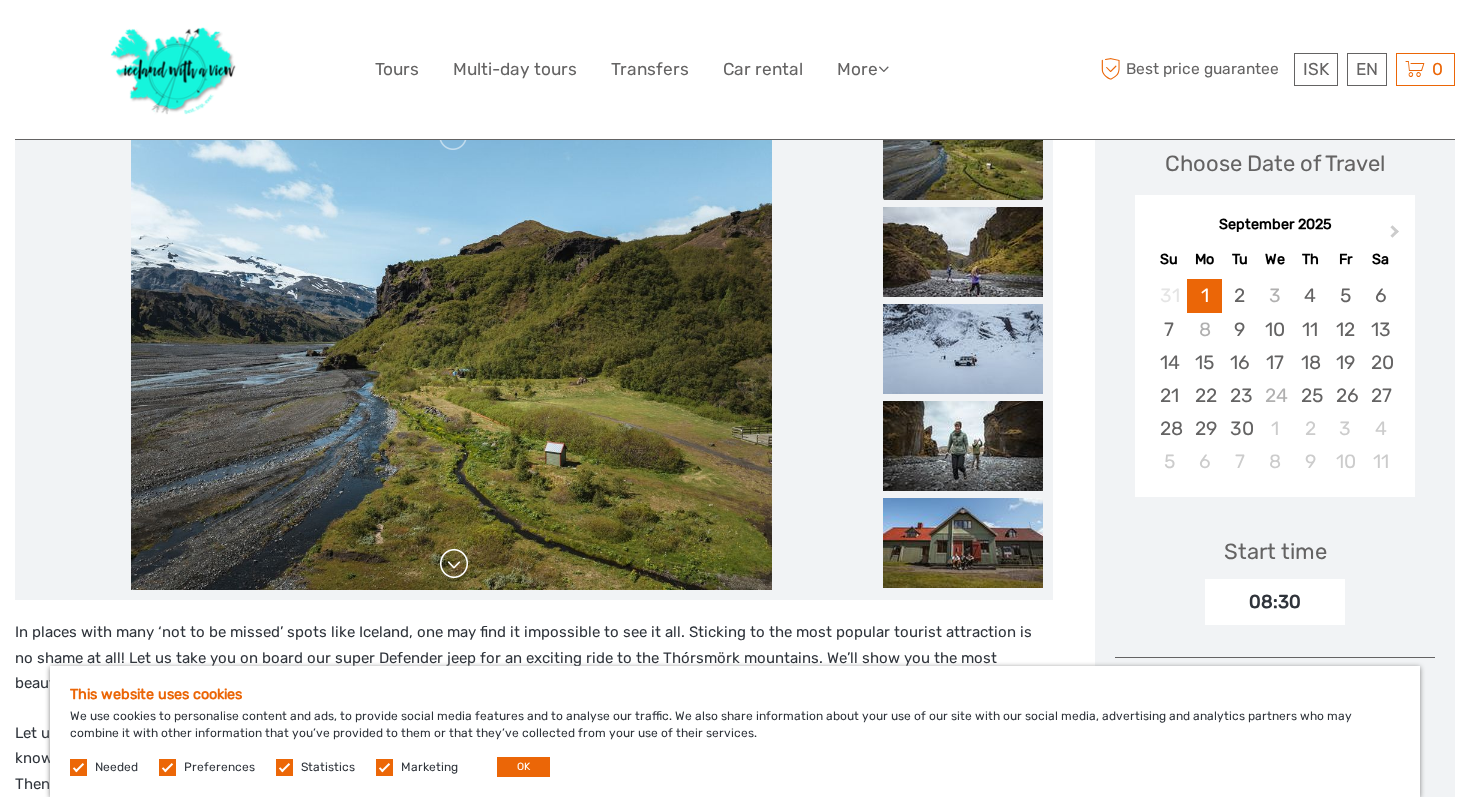 click at bounding box center (454, 564) 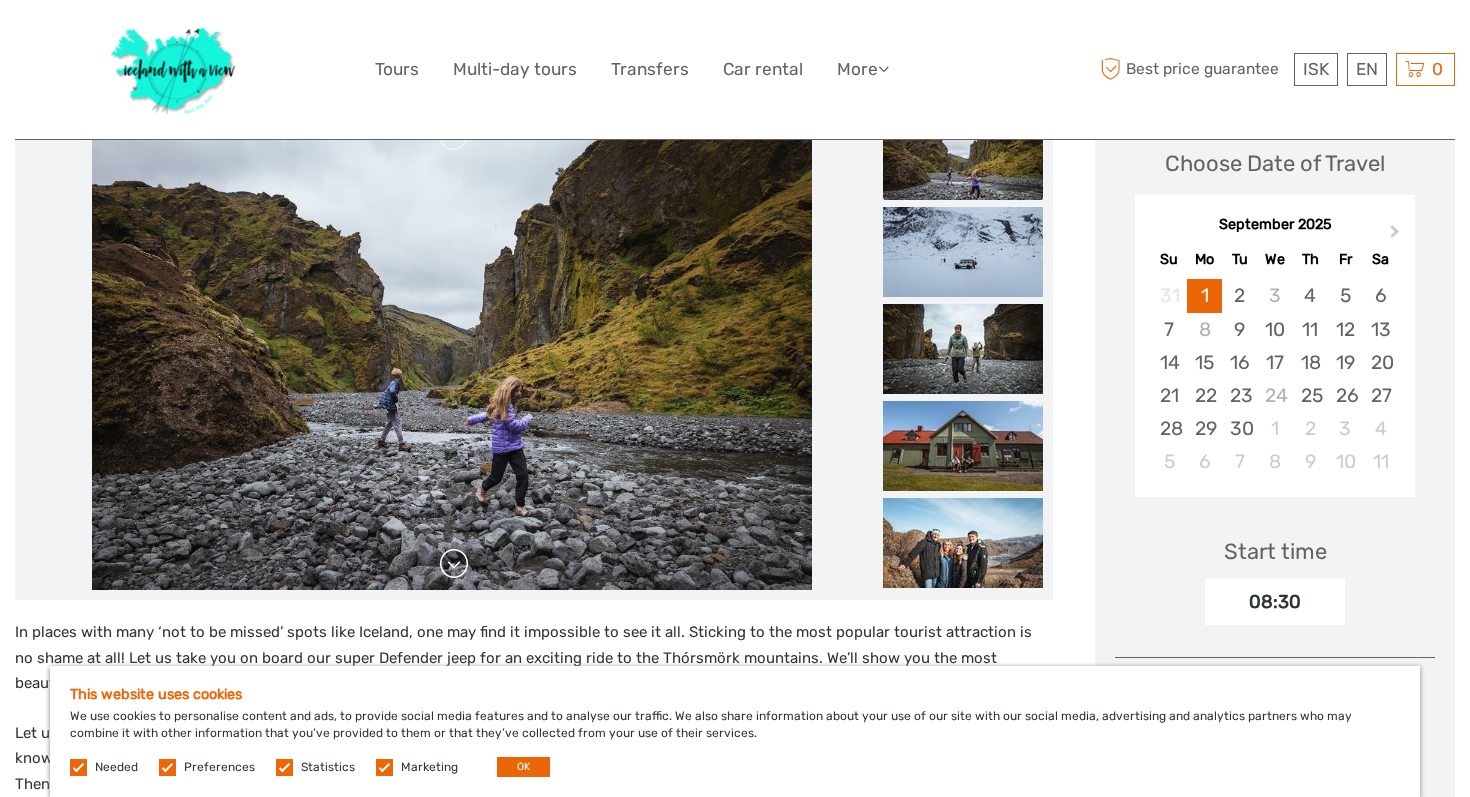click at bounding box center [454, 564] 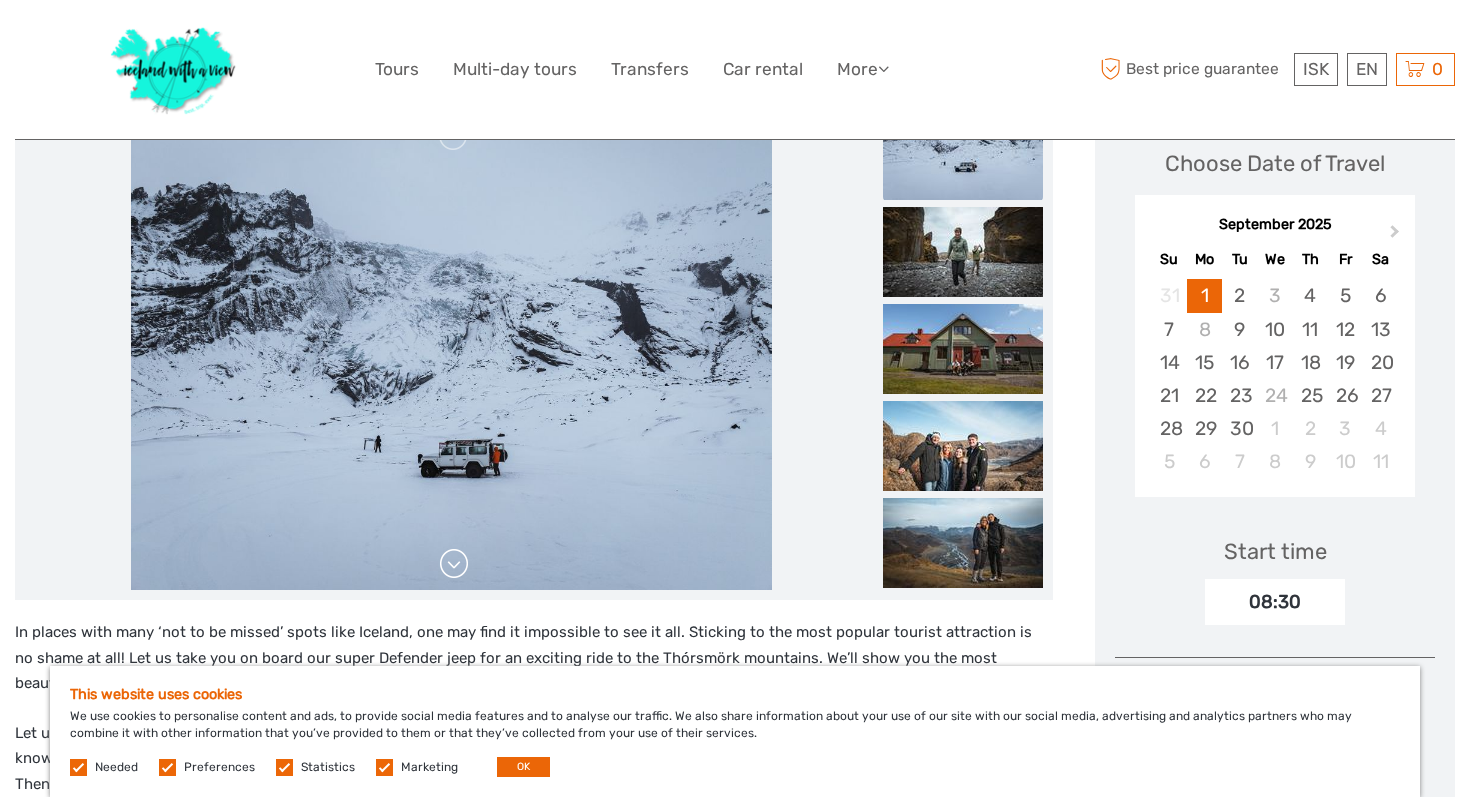 click at bounding box center [454, 564] 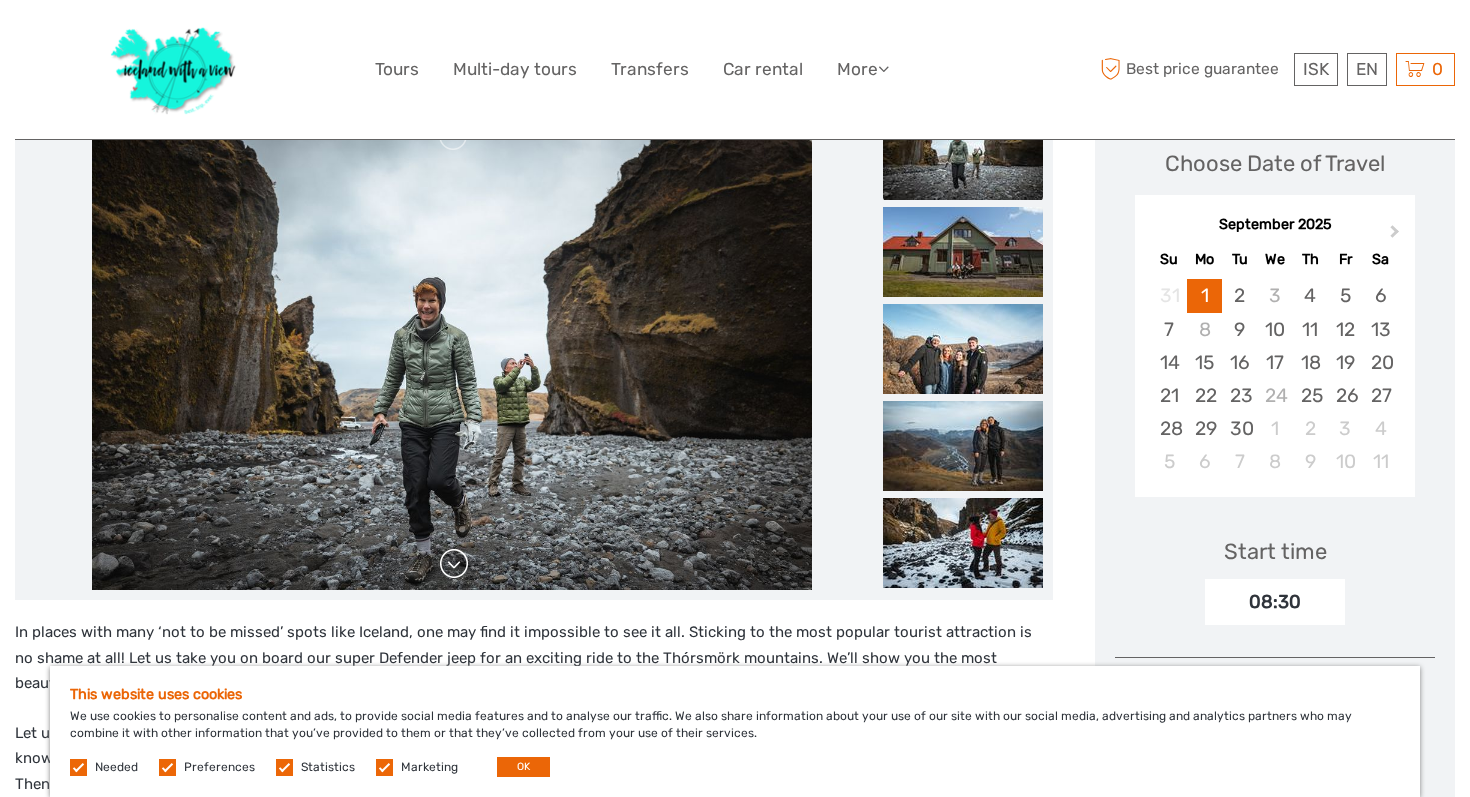 click at bounding box center [454, 564] 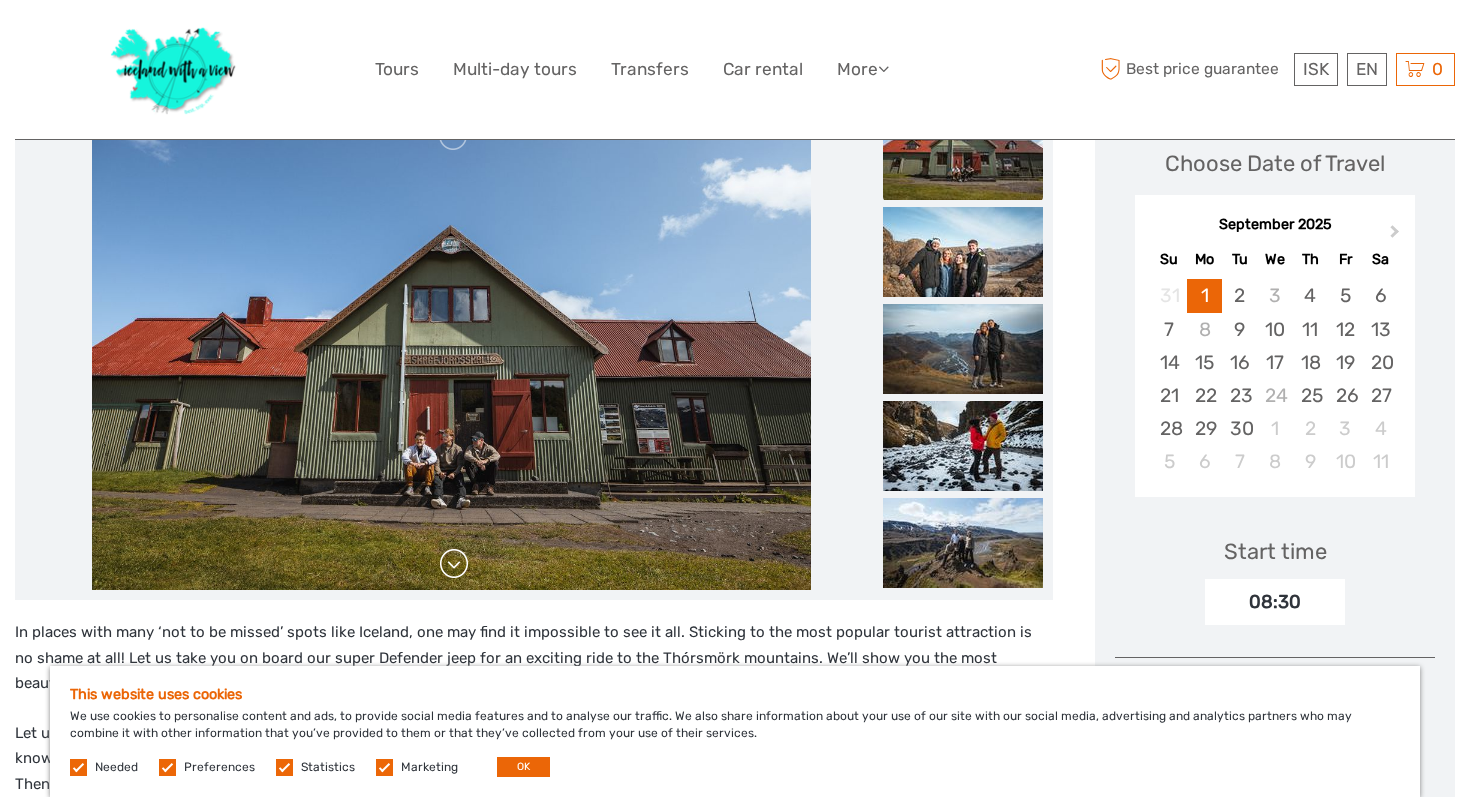 click at bounding box center (454, 564) 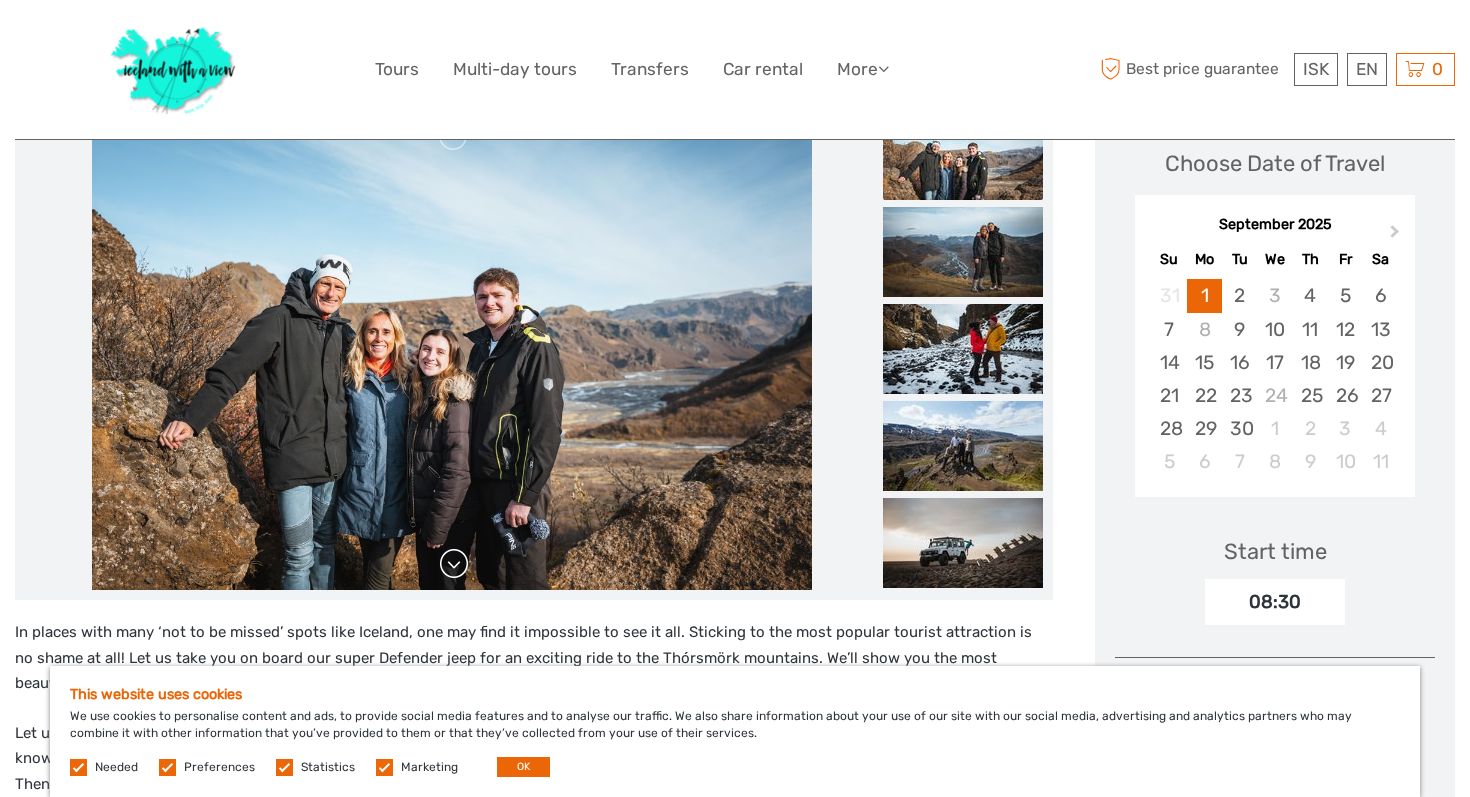 click at bounding box center [454, 564] 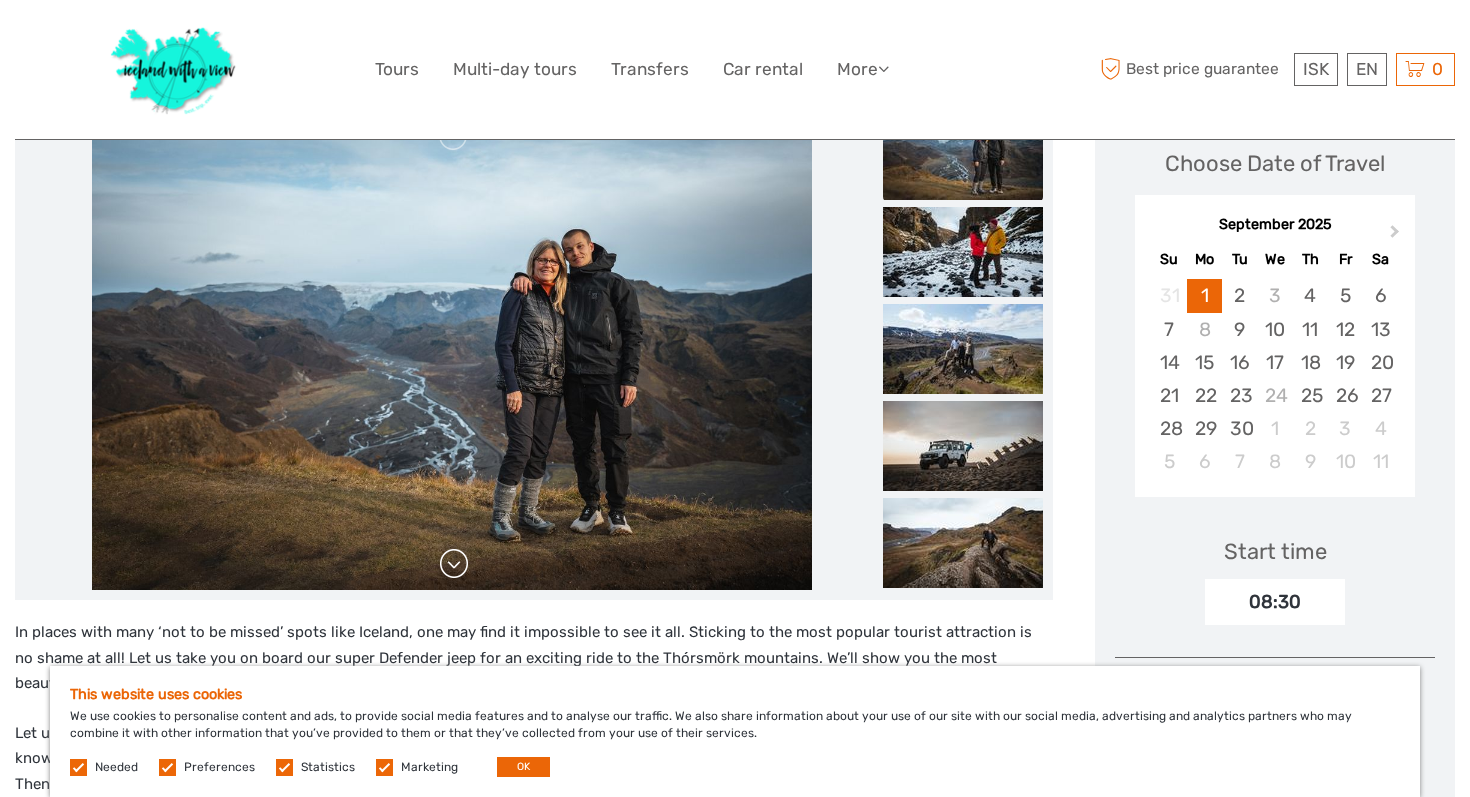 click at bounding box center (454, 564) 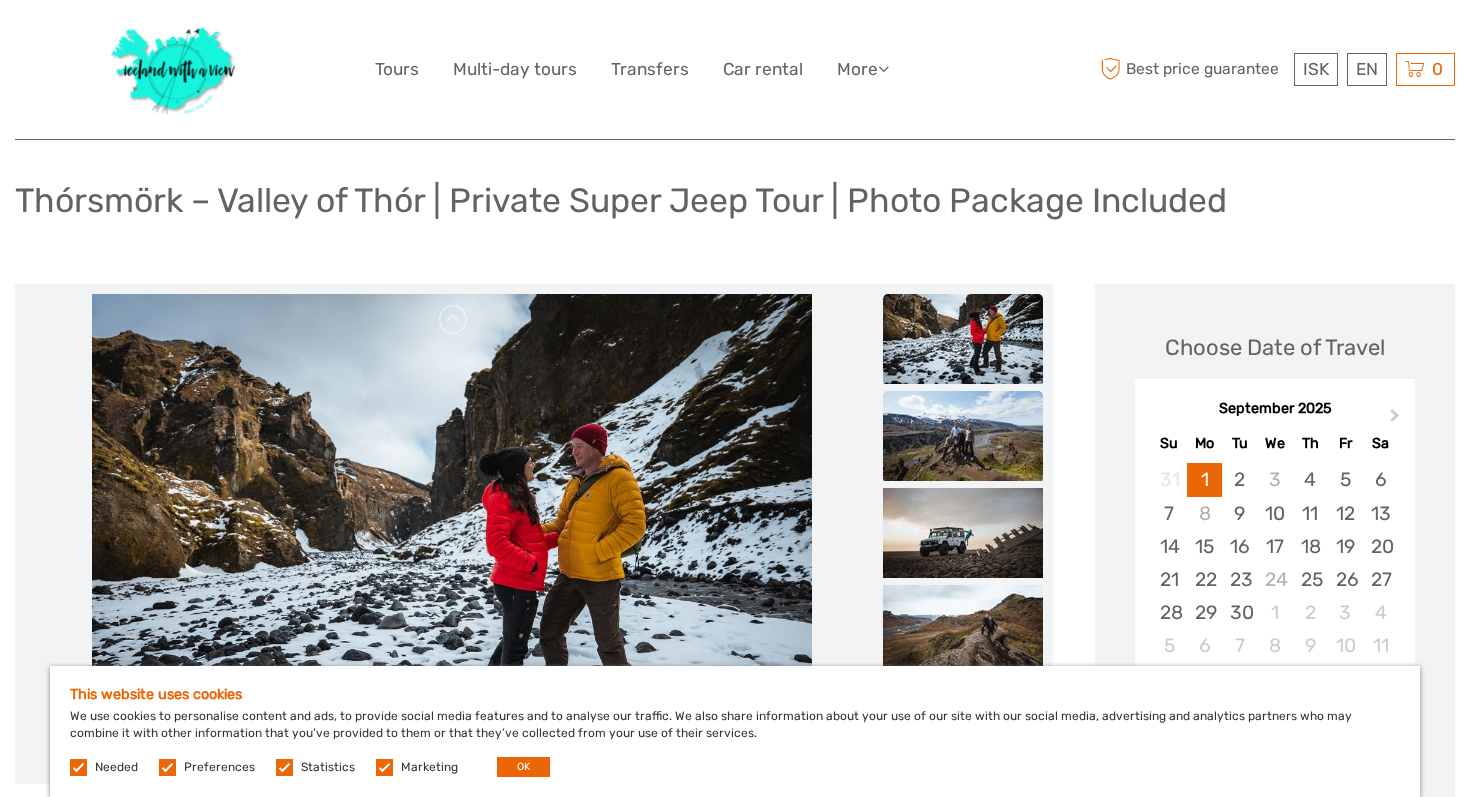 scroll, scrollTop: 102, scrollLeft: 0, axis: vertical 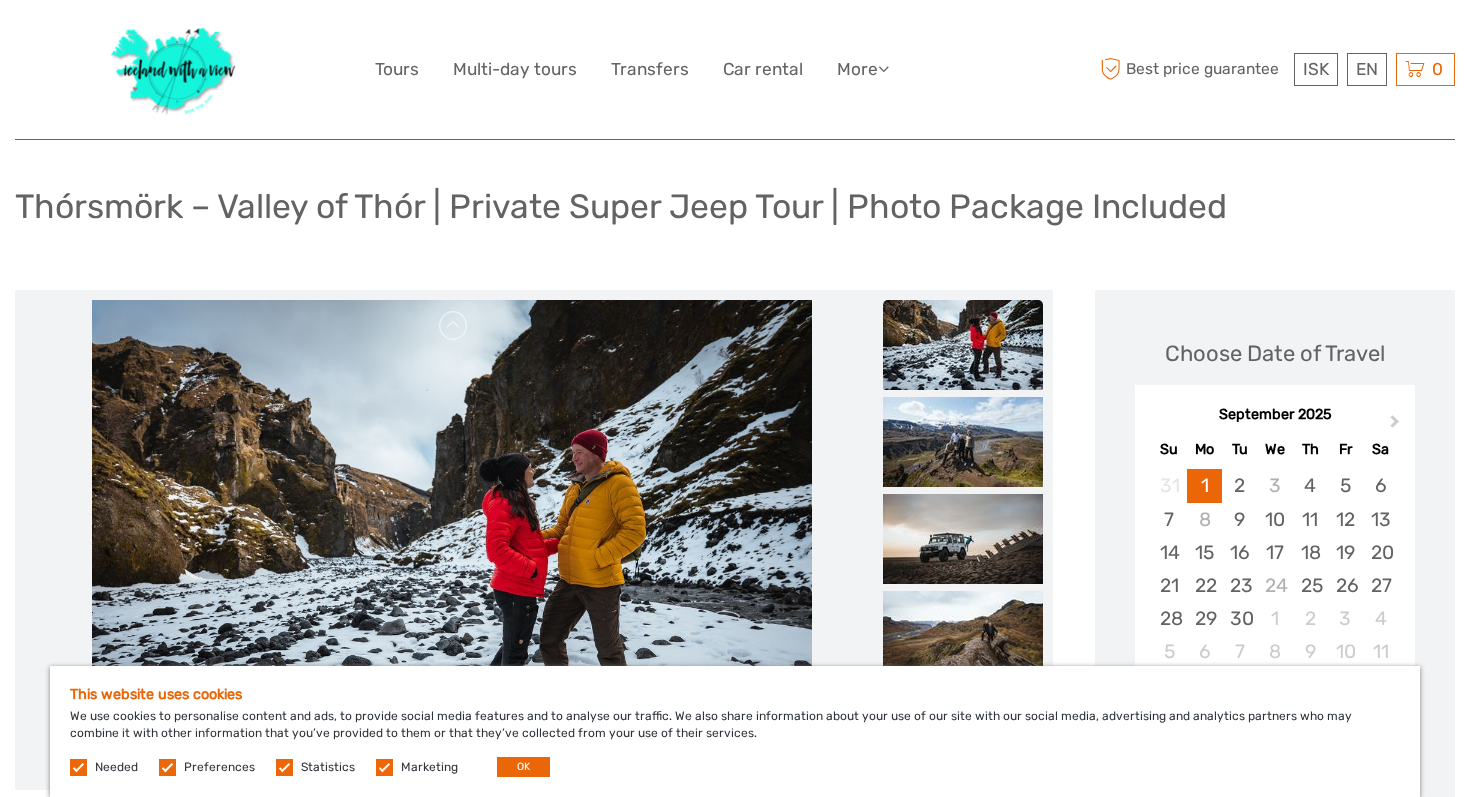 click at bounding box center [963, 345] 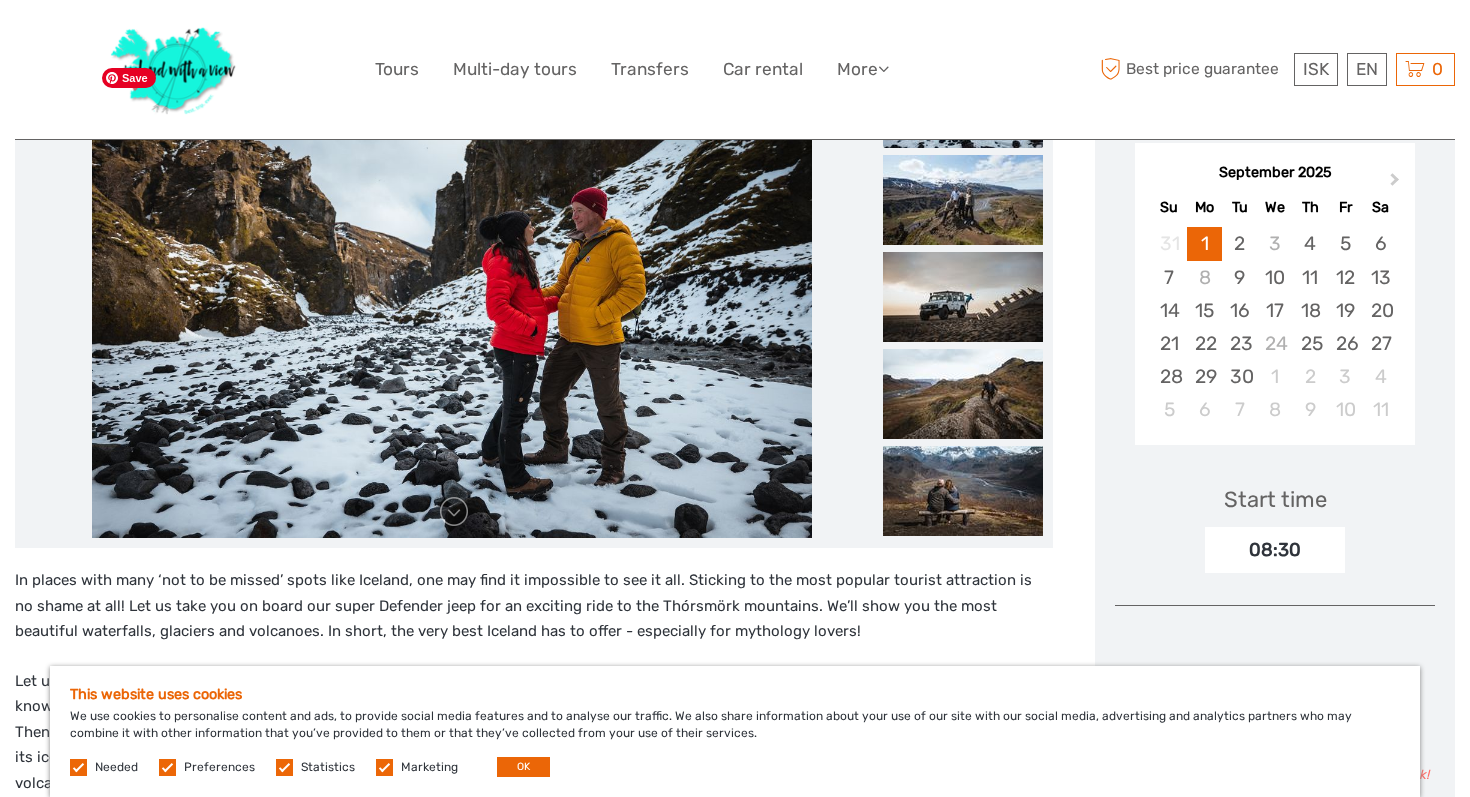scroll, scrollTop: 396, scrollLeft: 0, axis: vertical 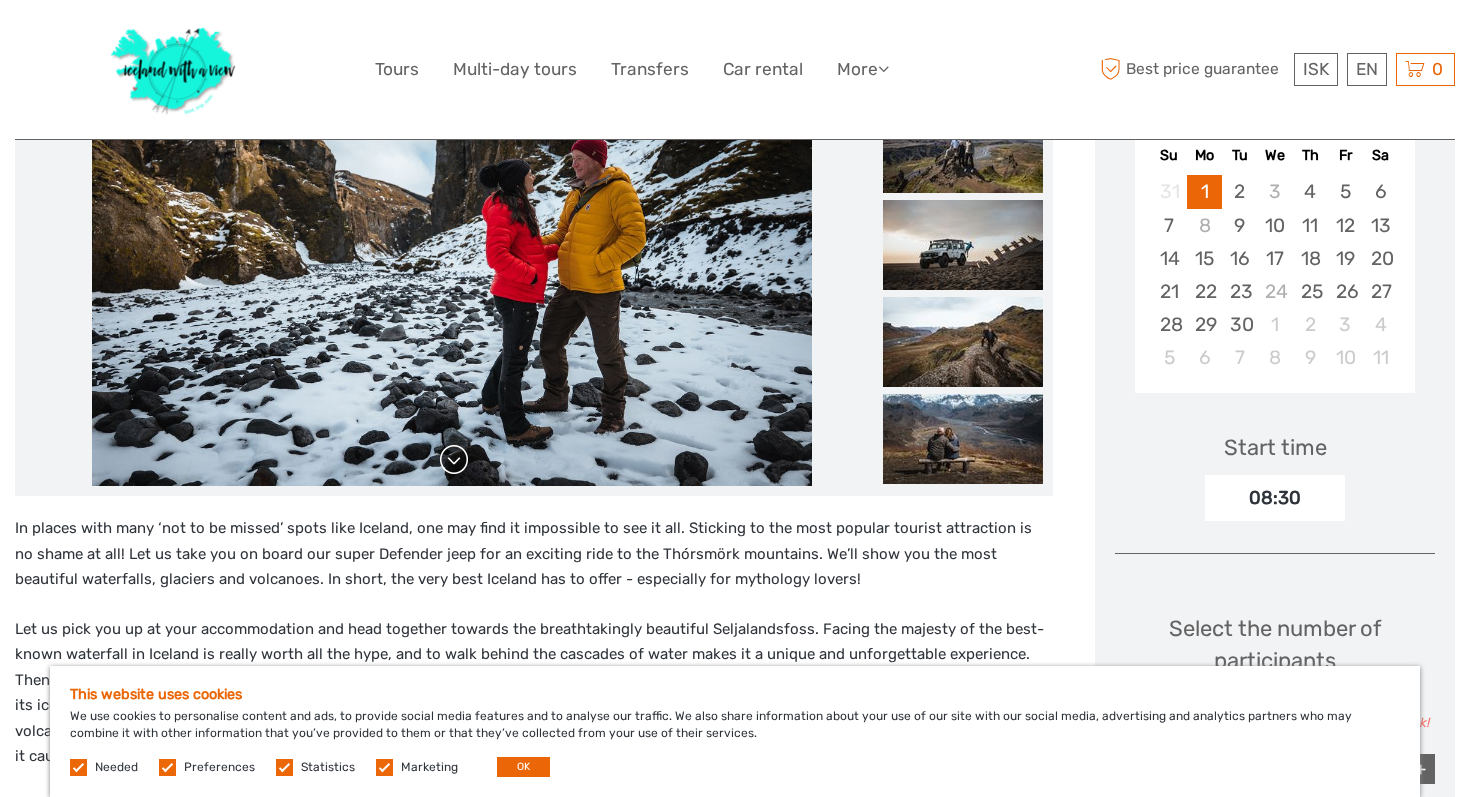 click at bounding box center [454, 460] 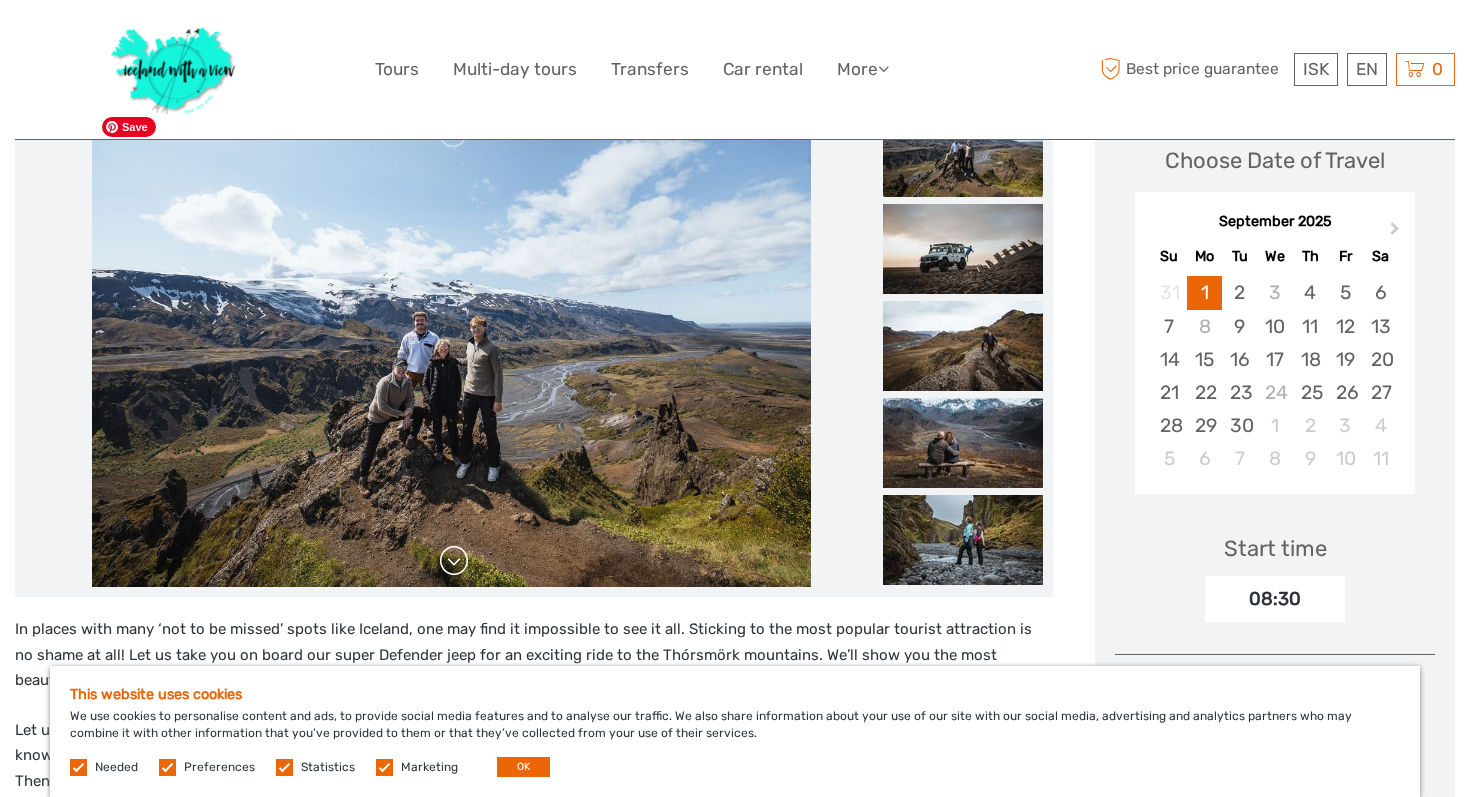 scroll, scrollTop: 296, scrollLeft: 0, axis: vertical 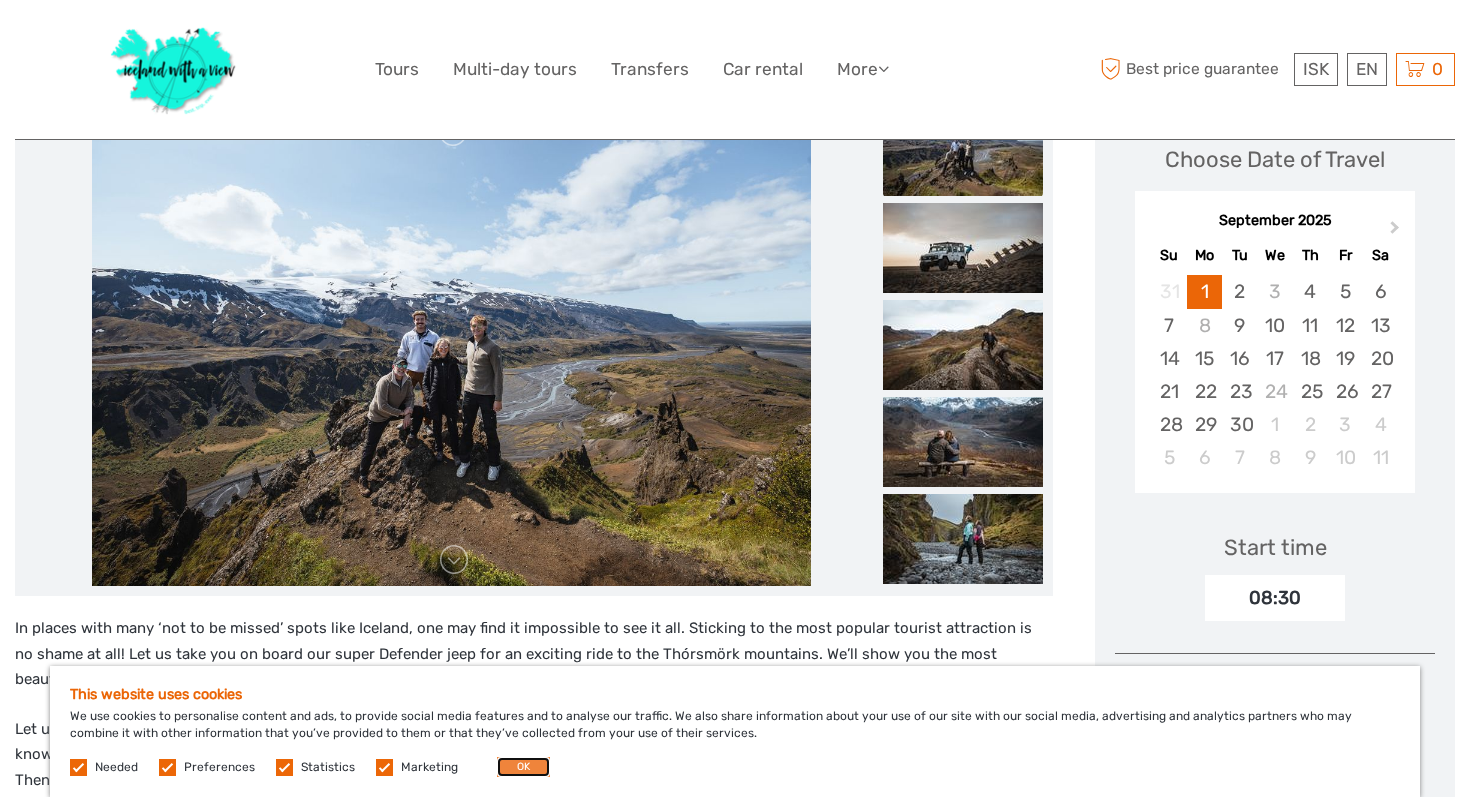 click on "OK" at bounding box center [523, 767] 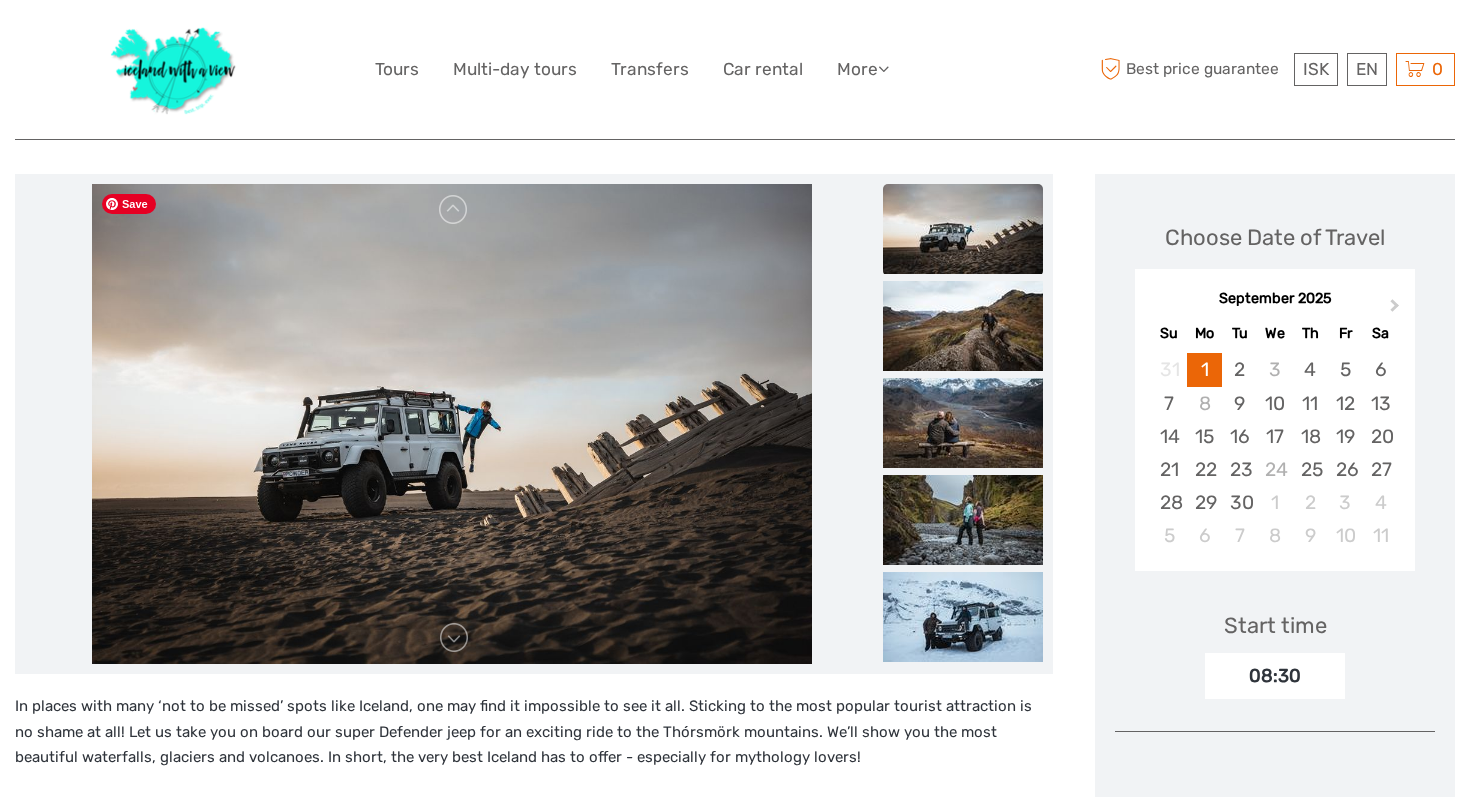 scroll, scrollTop: 260, scrollLeft: 0, axis: vertical 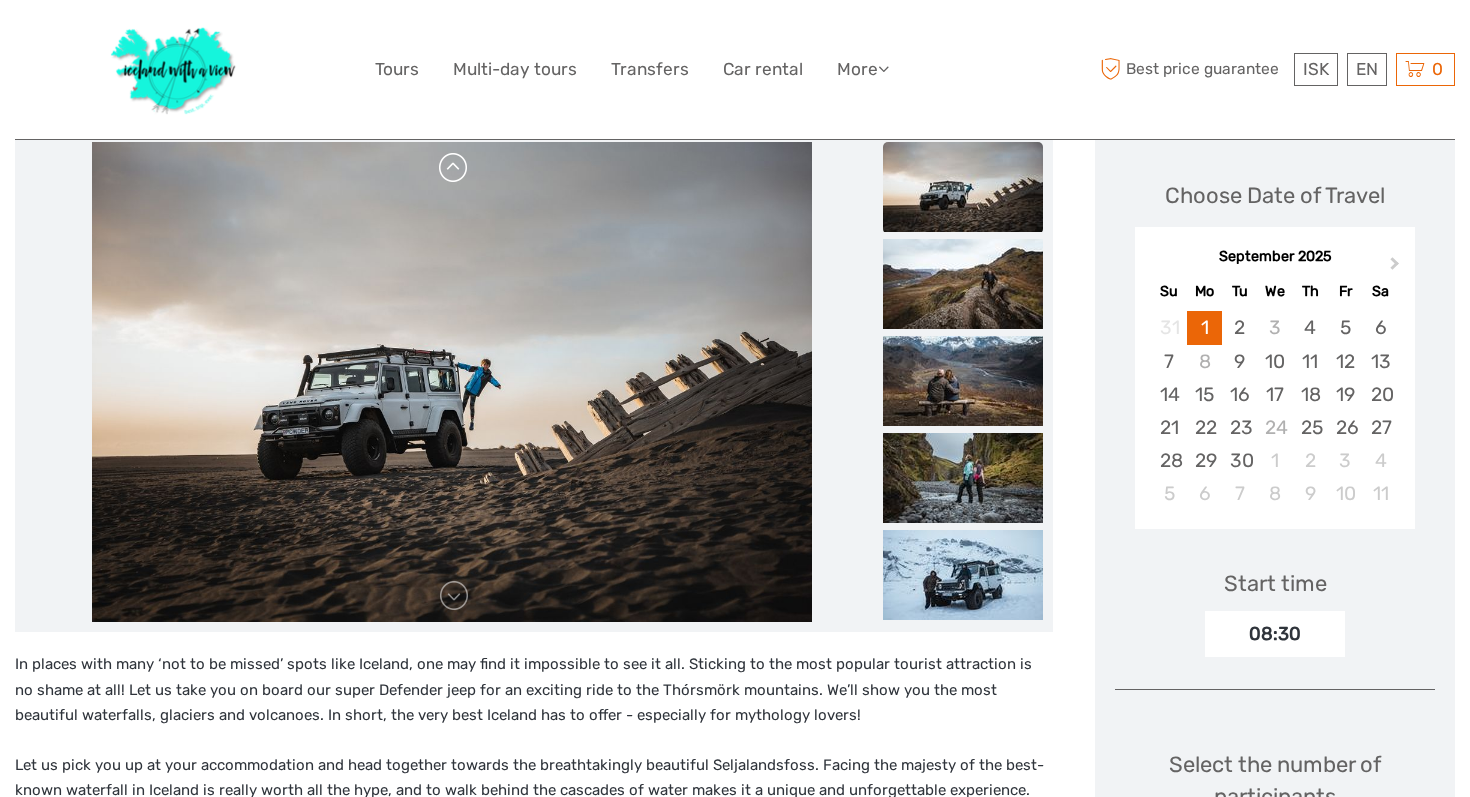 click at bounding box center [454, 168] 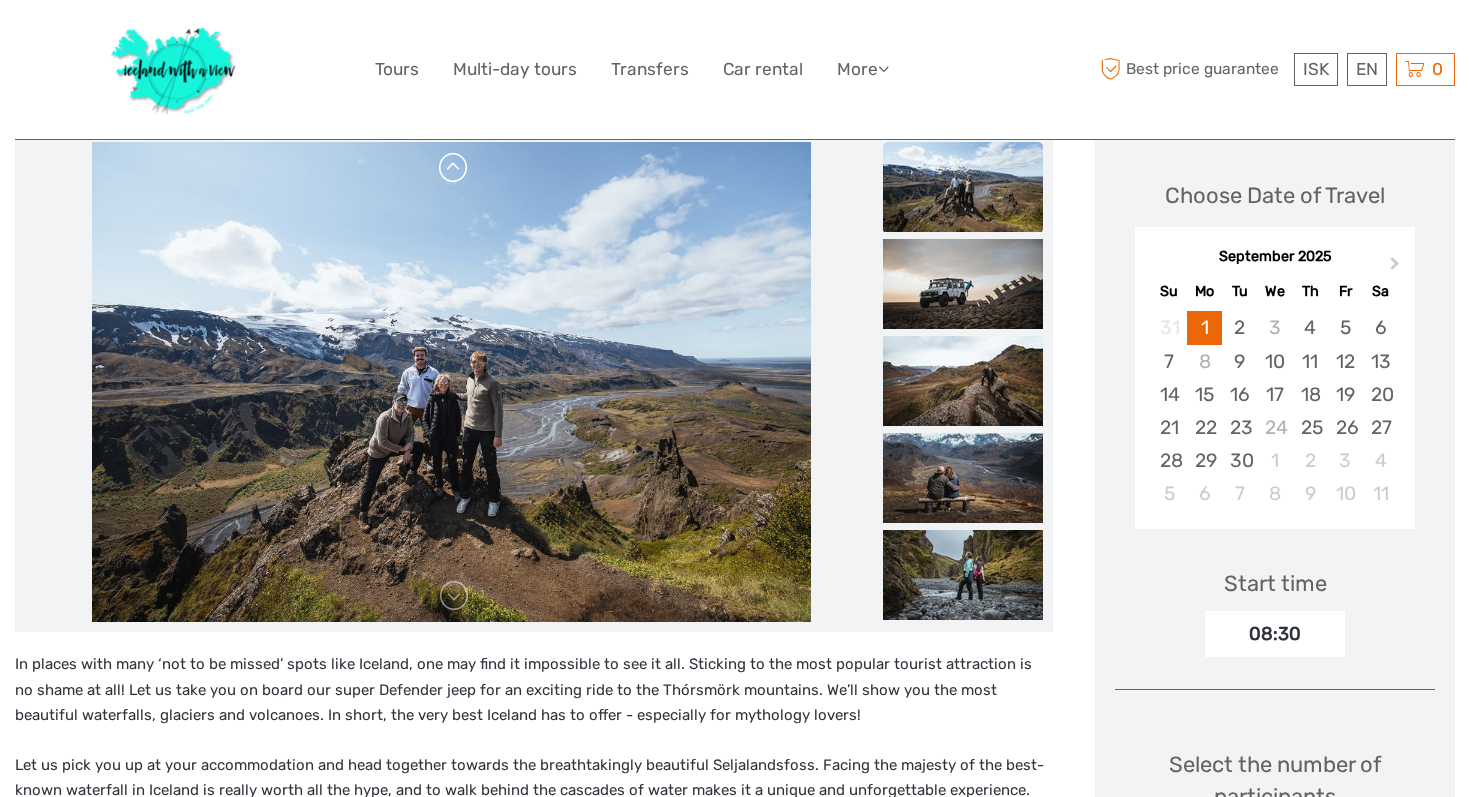 click at bounding box center (454, 168) 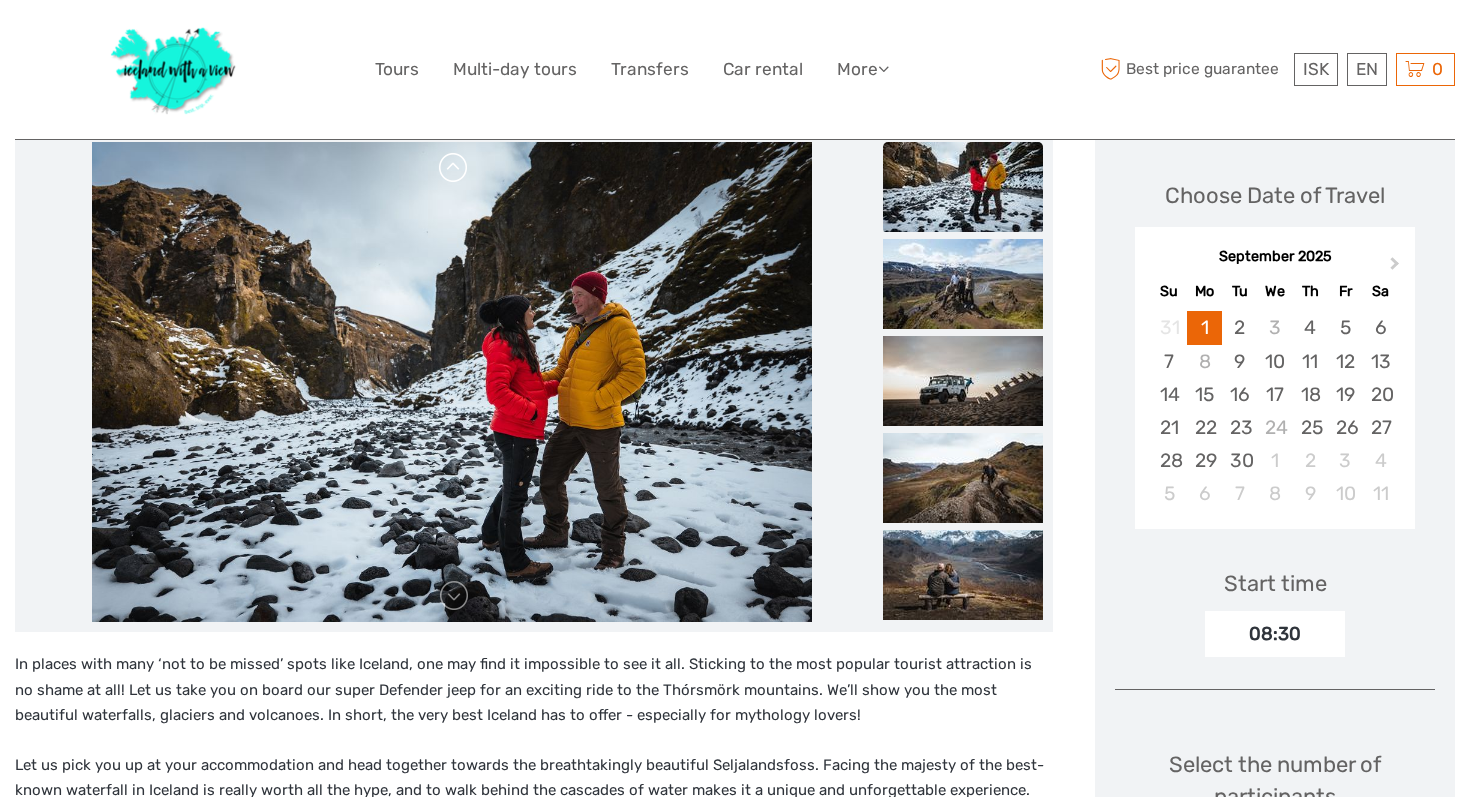 click at bounding box center (454, 168) 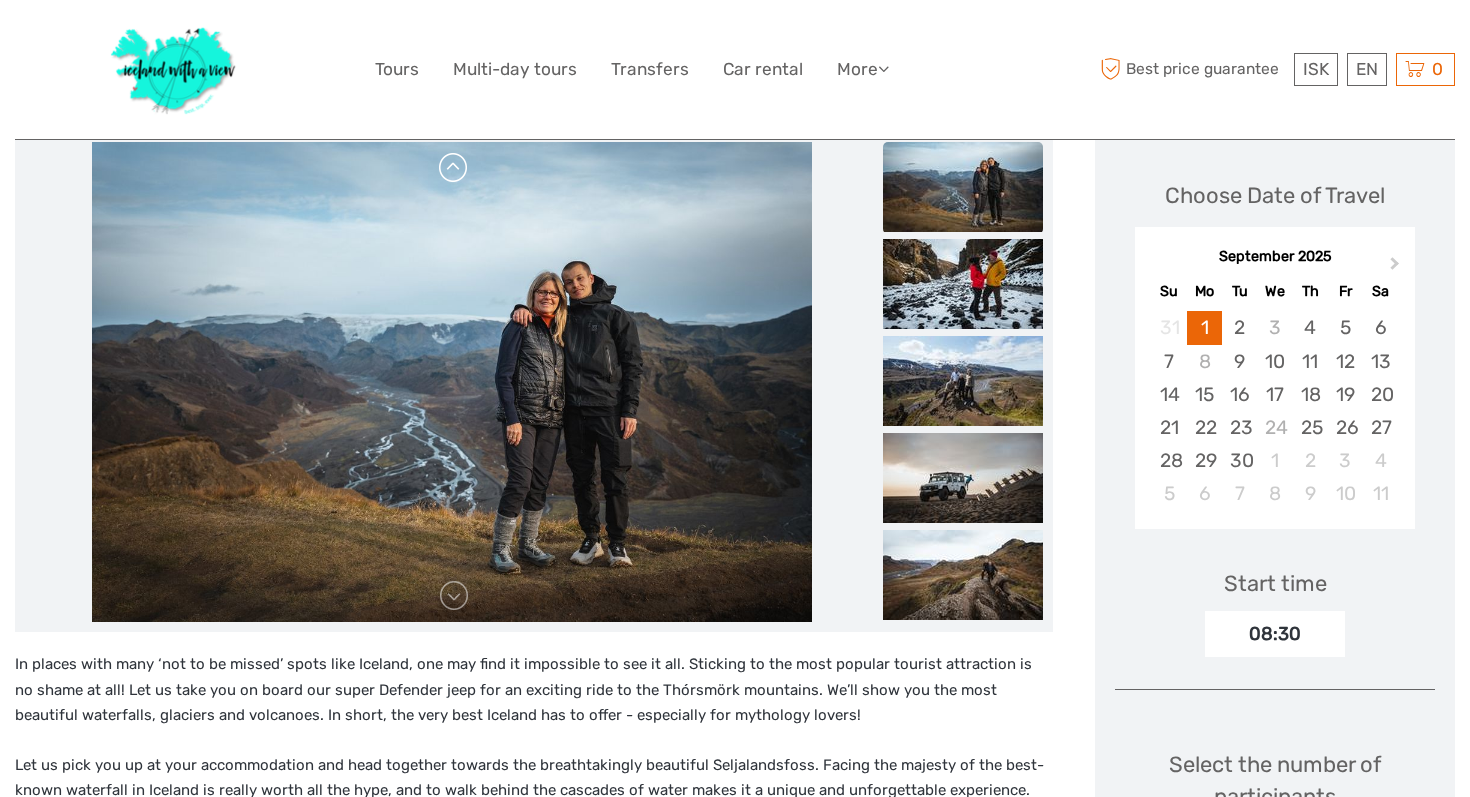click at bounding box center (454, 168) 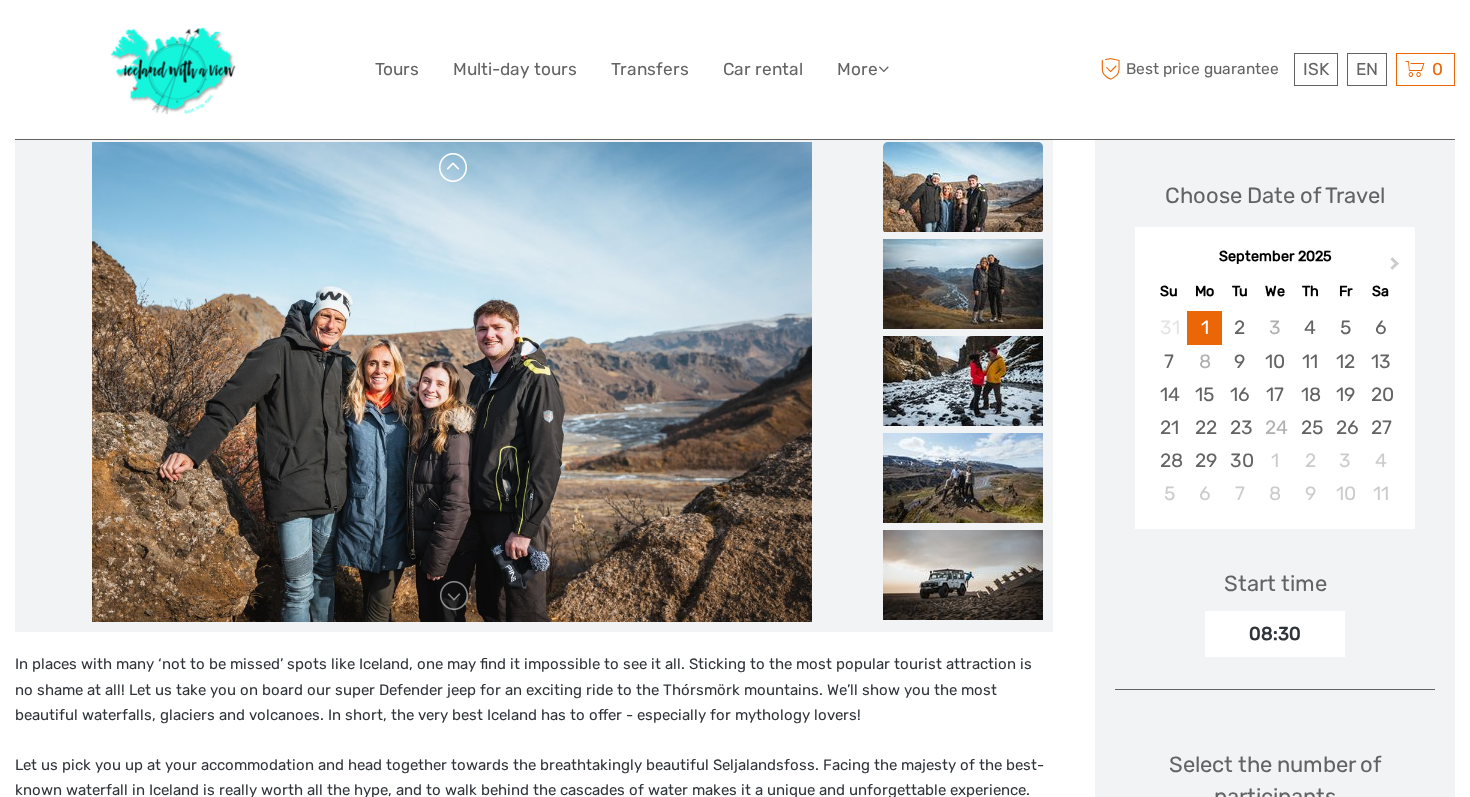 click at bounding box center [454, 168] 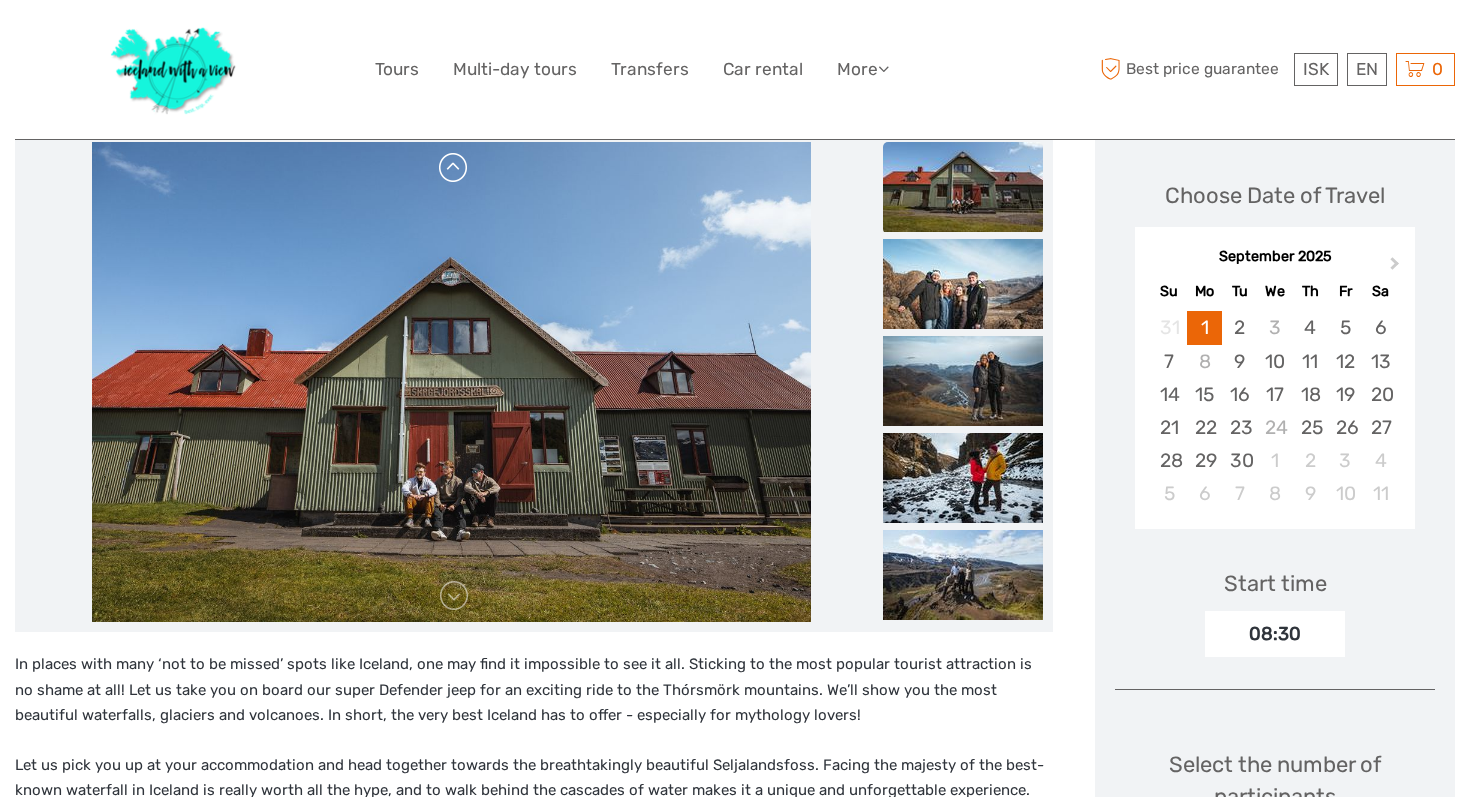 click at bounding box center [454, 168] 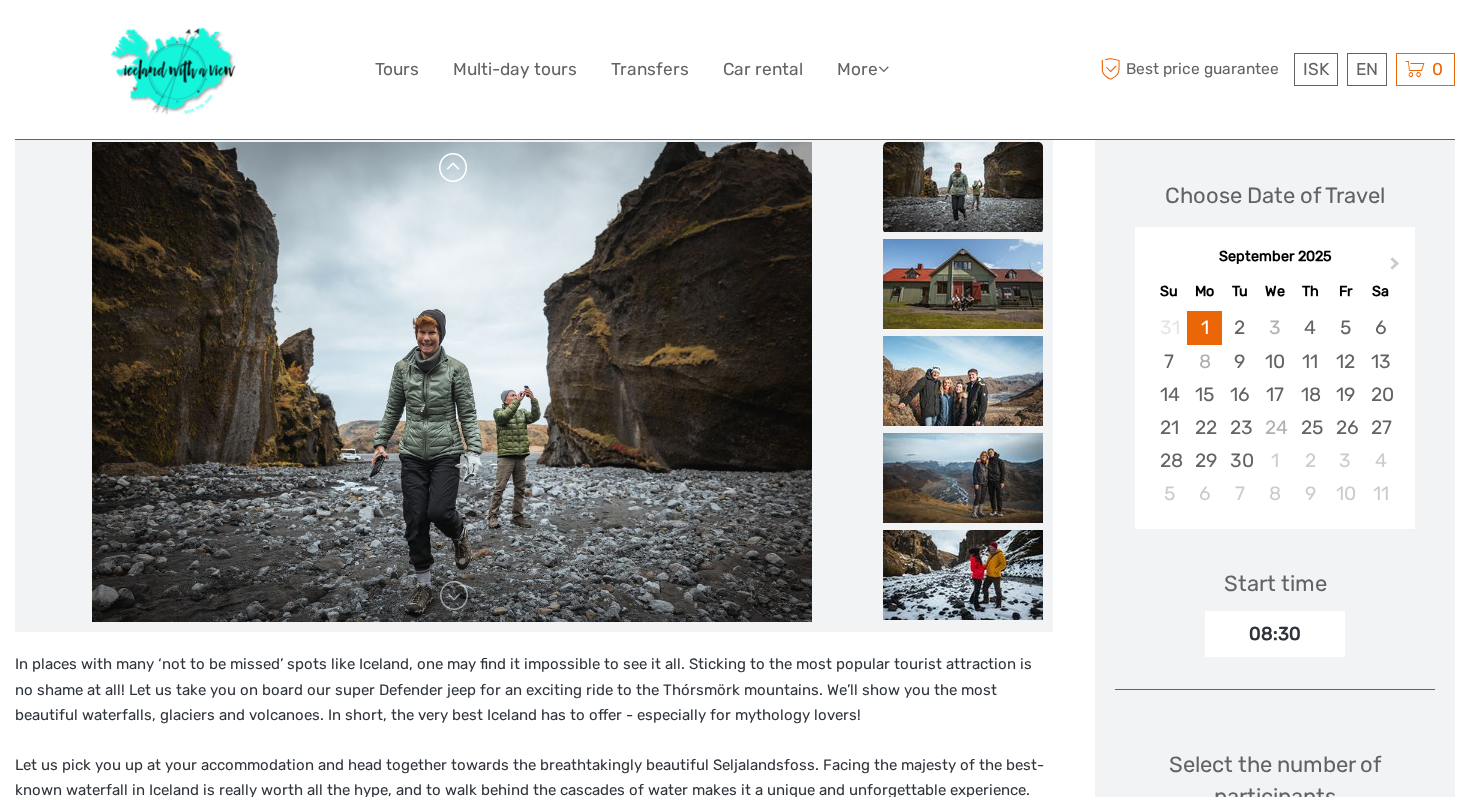 click at bounding box center (454, 168) 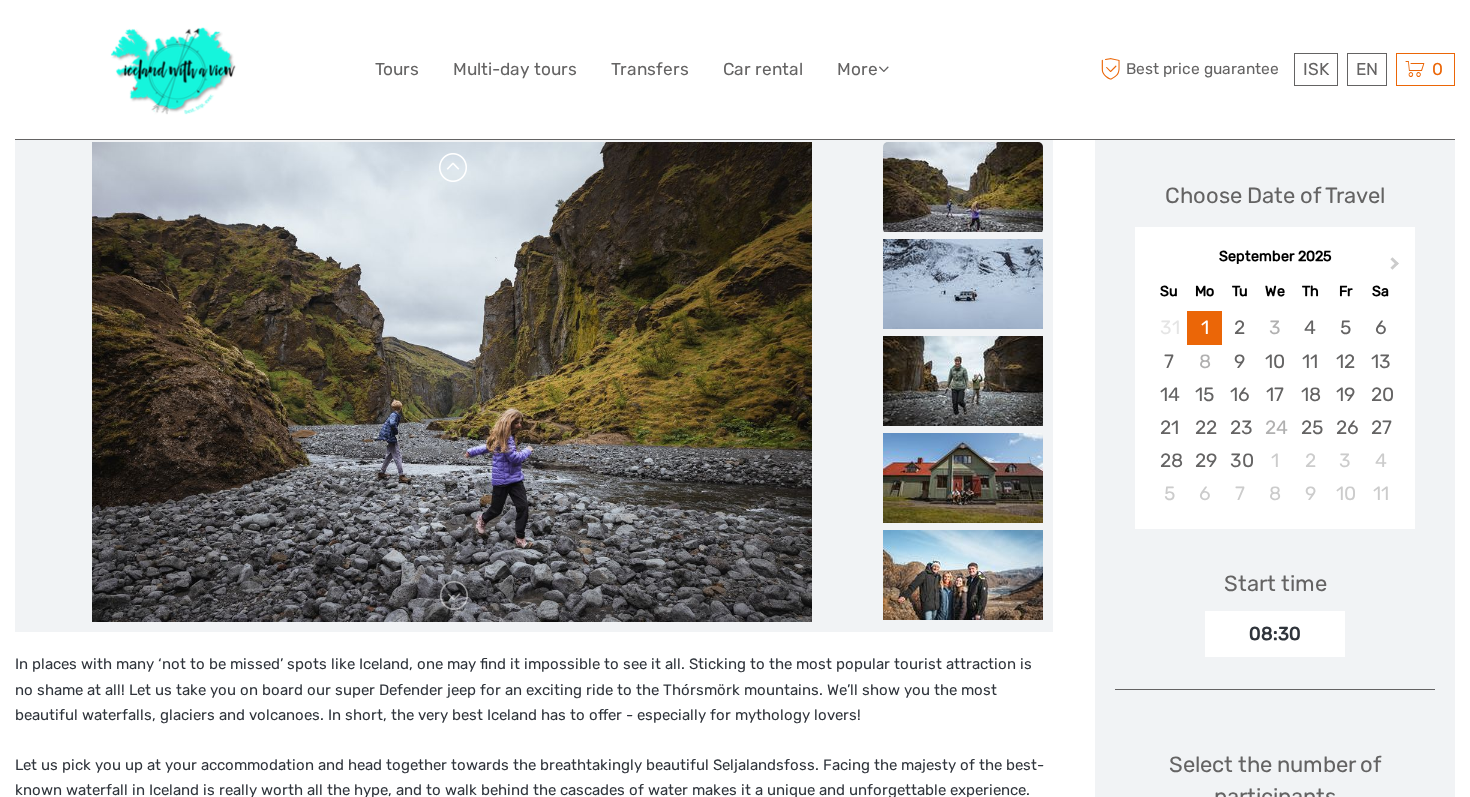 click at bounding box center (454, 168) 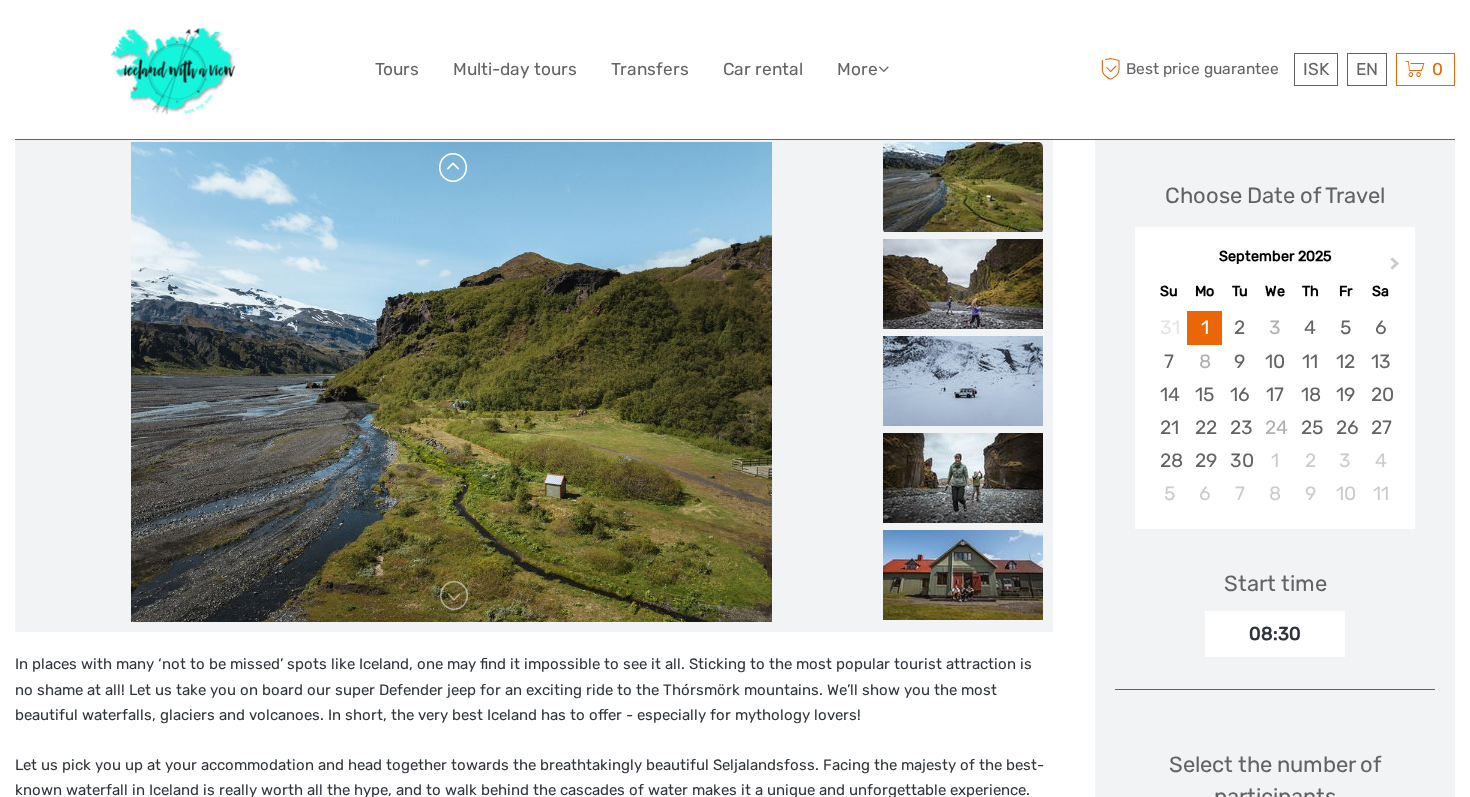 click at bounding box center [454, 168] 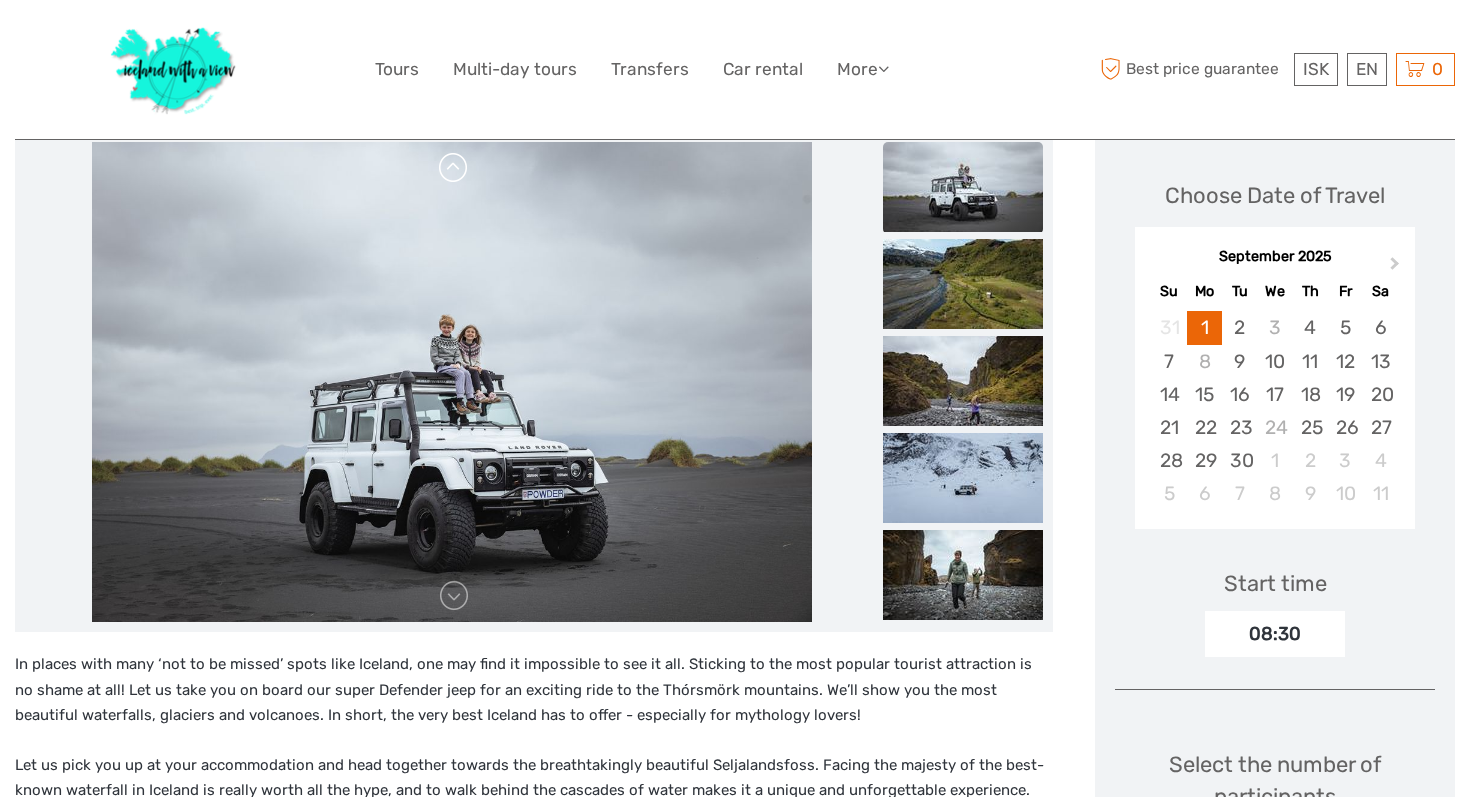 click at bounding box center (454, 168) 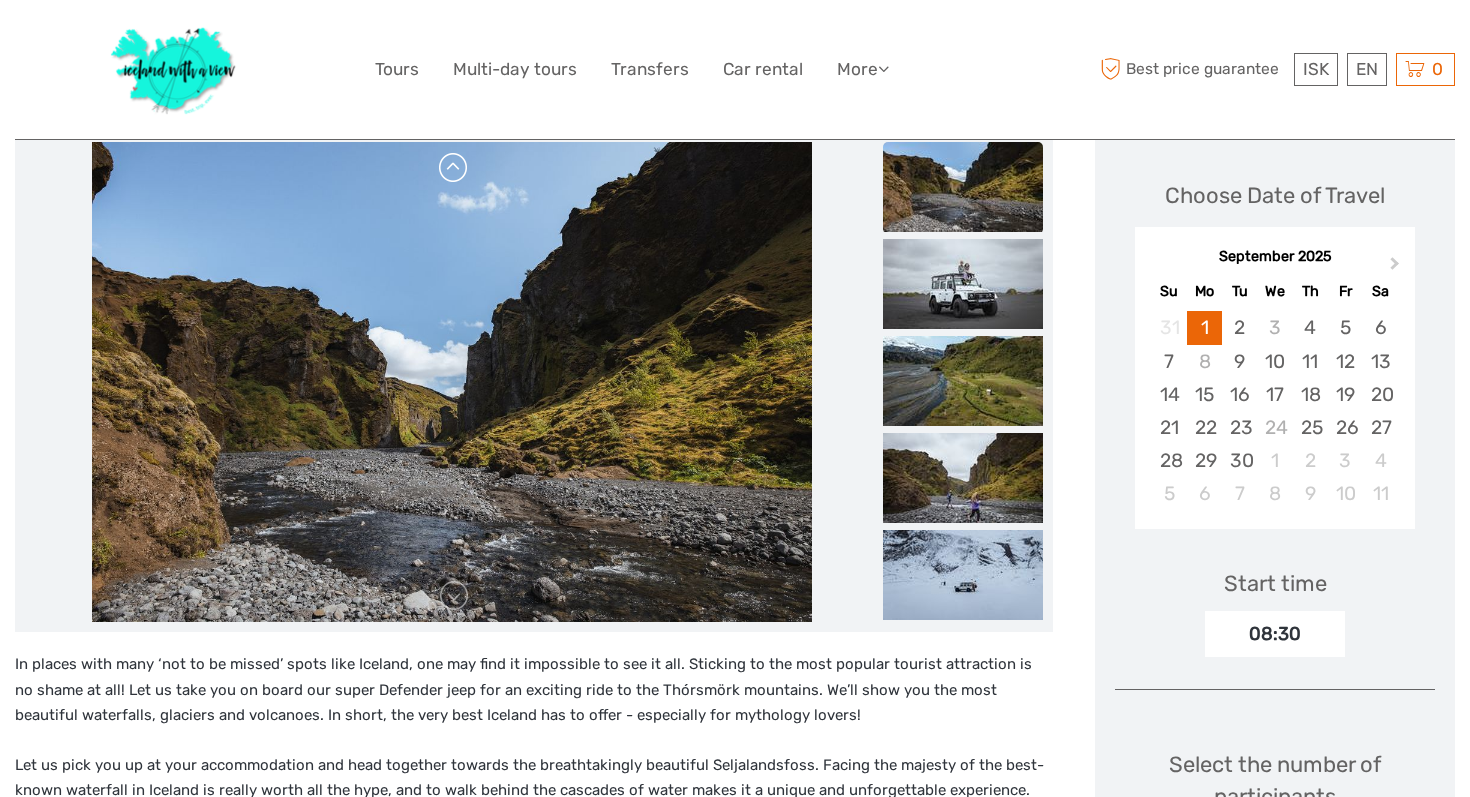 click at bounding box center (454, 168) 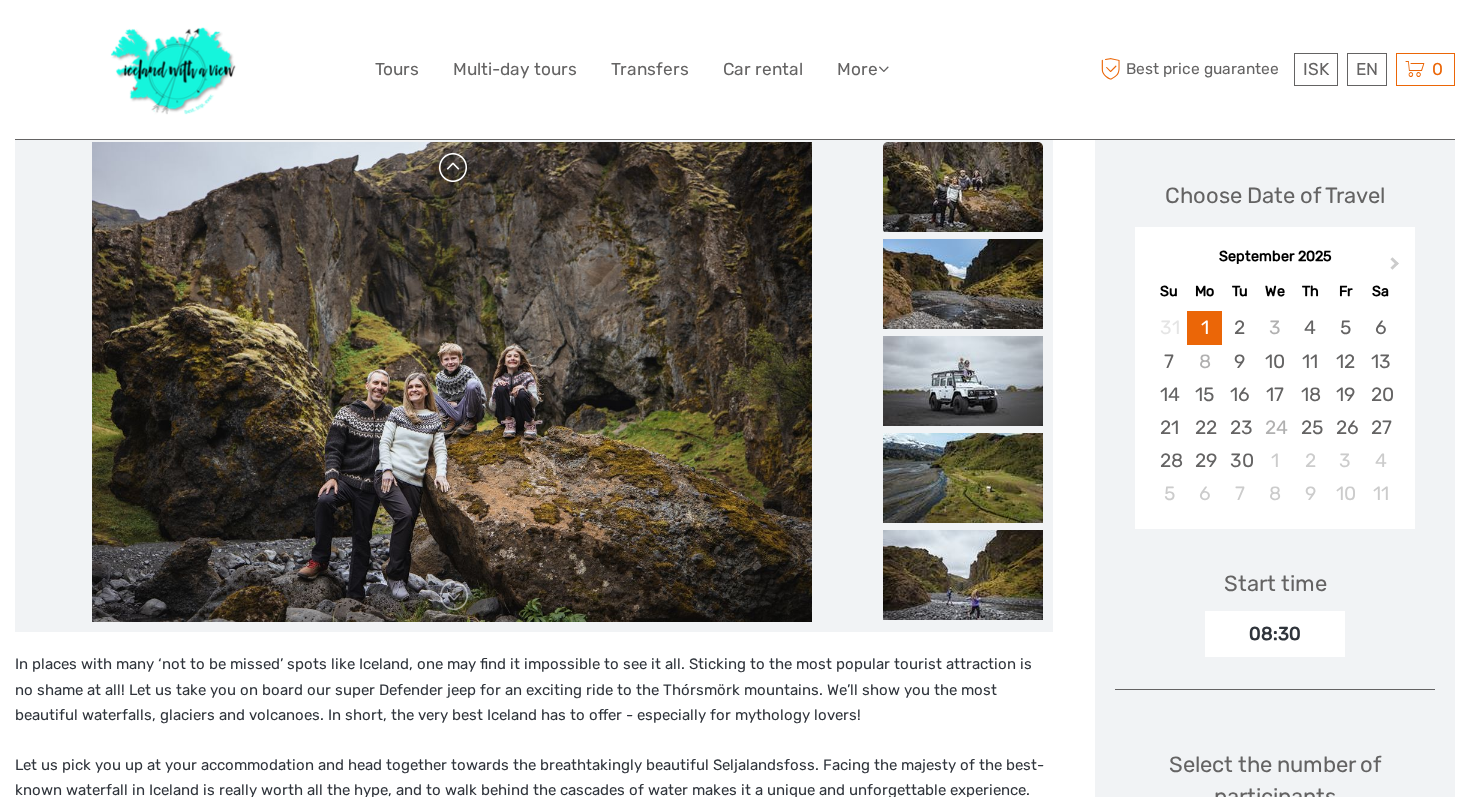 click at bounding box center [454, 168] 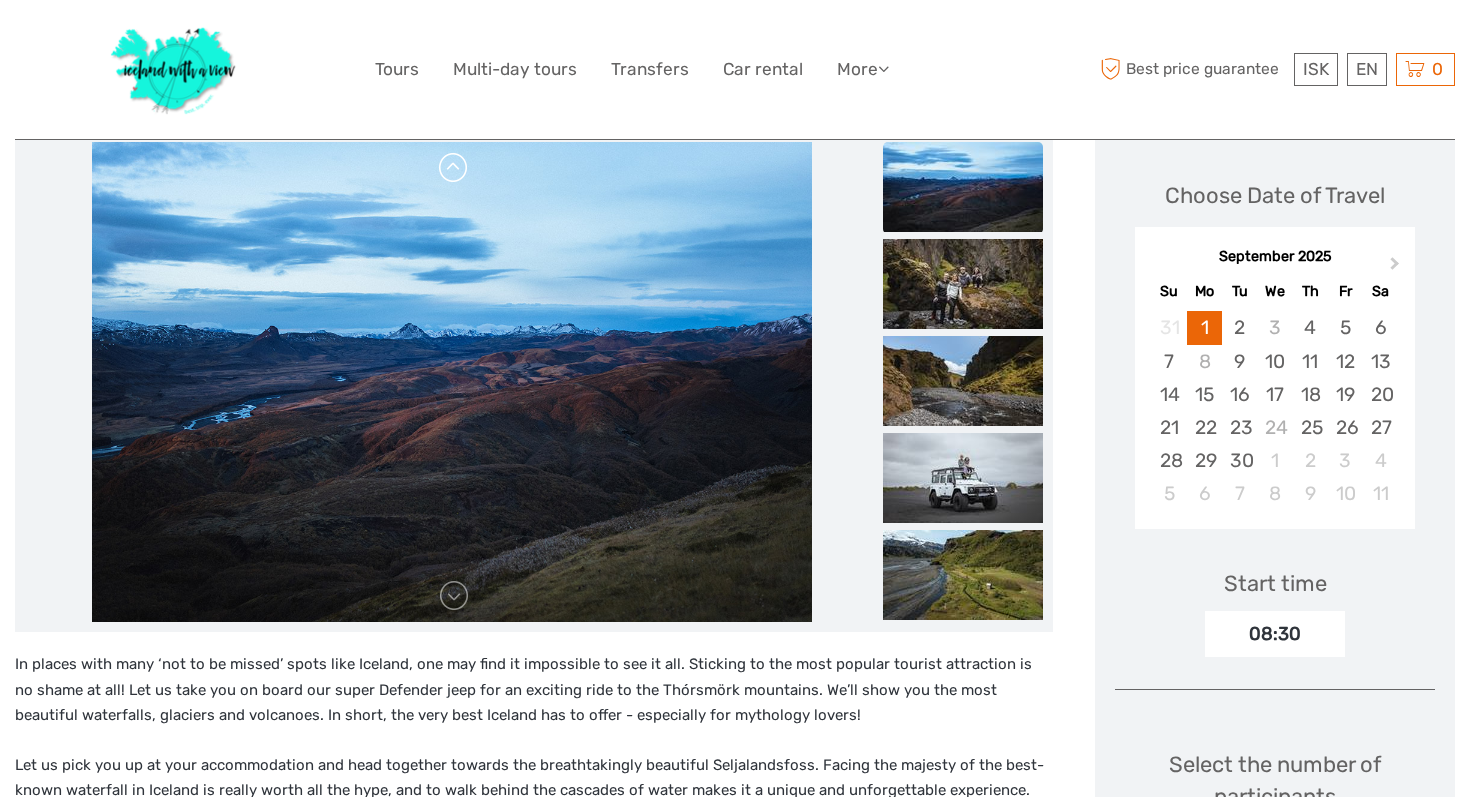 click at bounding box center [454, 168] 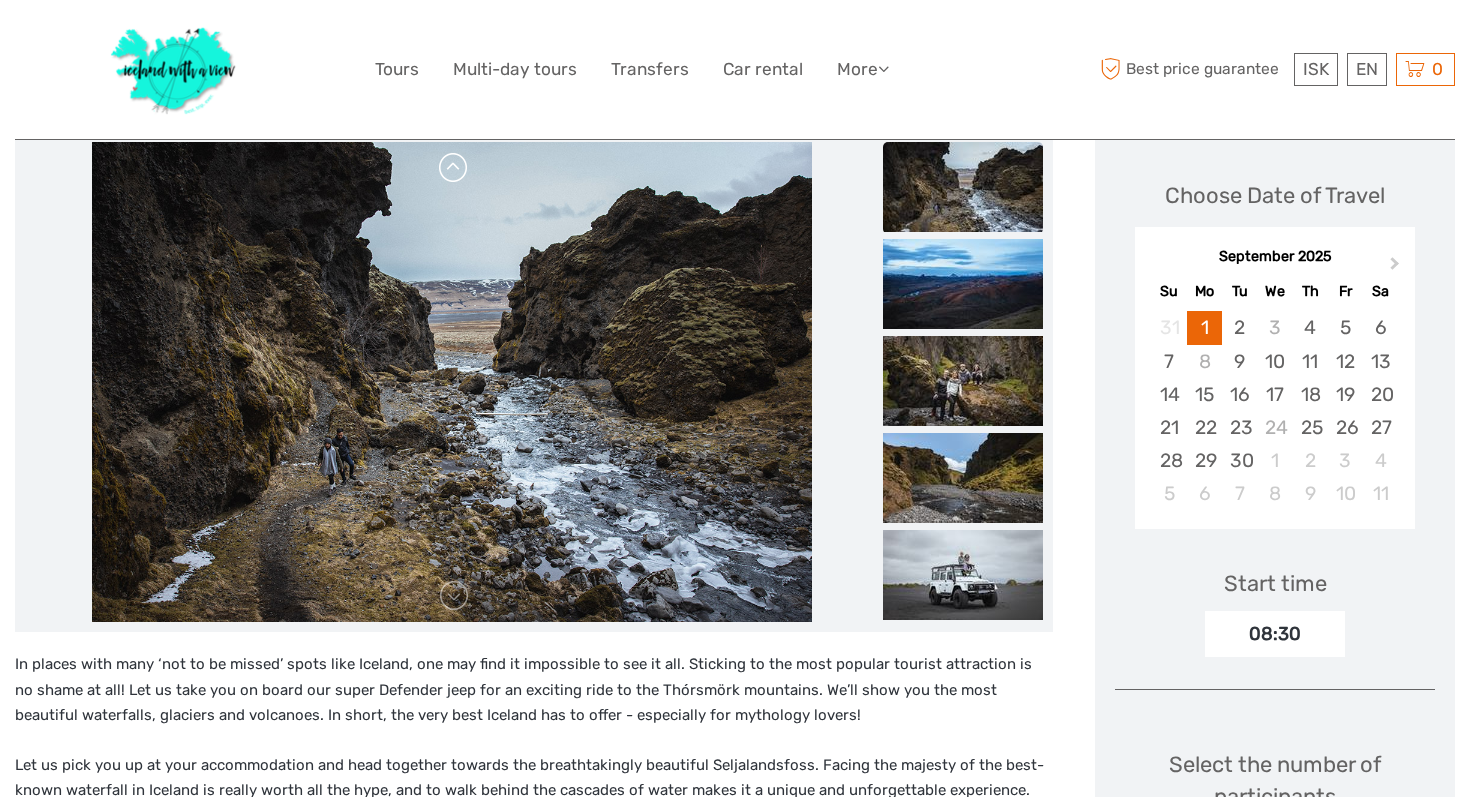 click at bounding box center (454, 168) 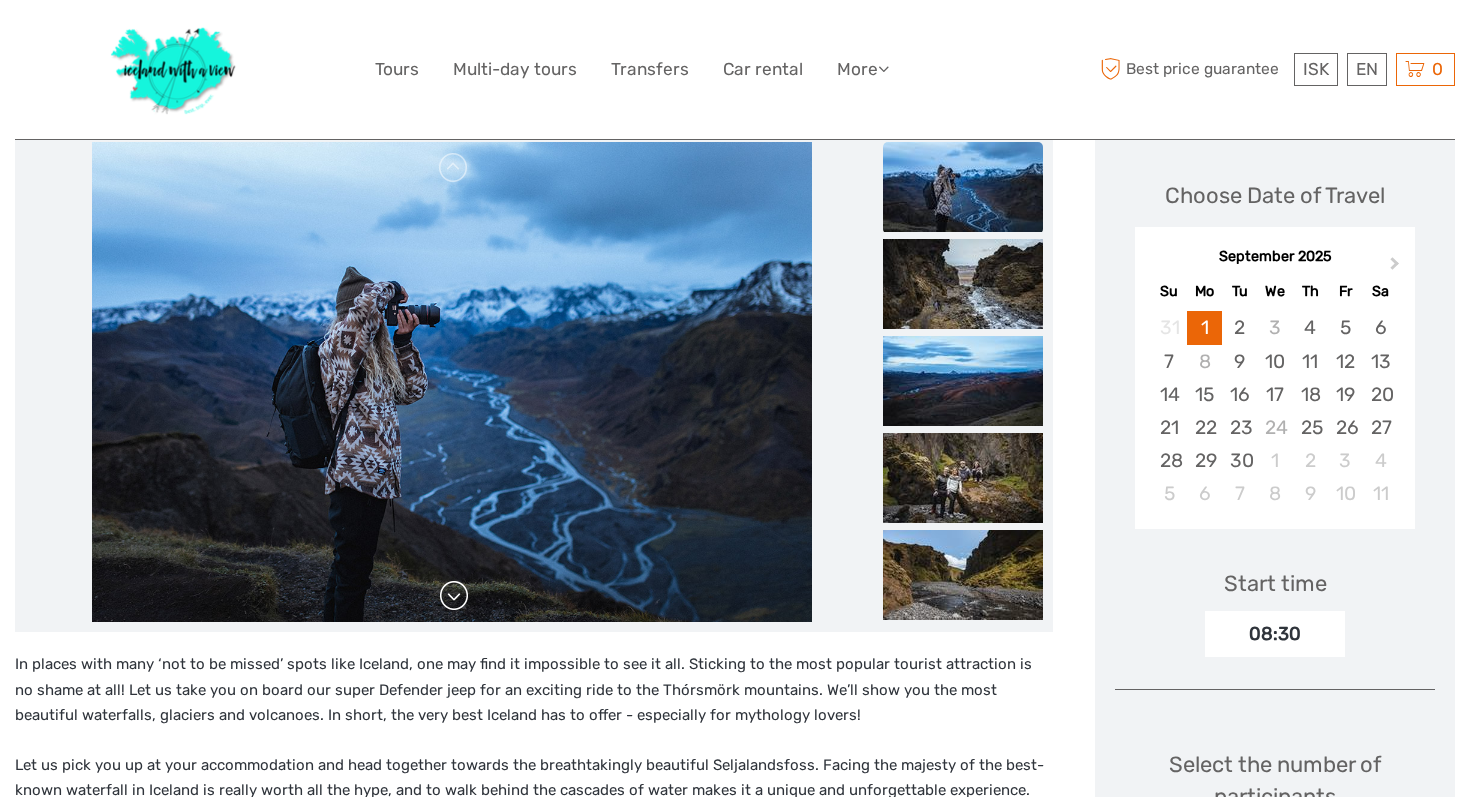 click at bounding box center [454, 596] 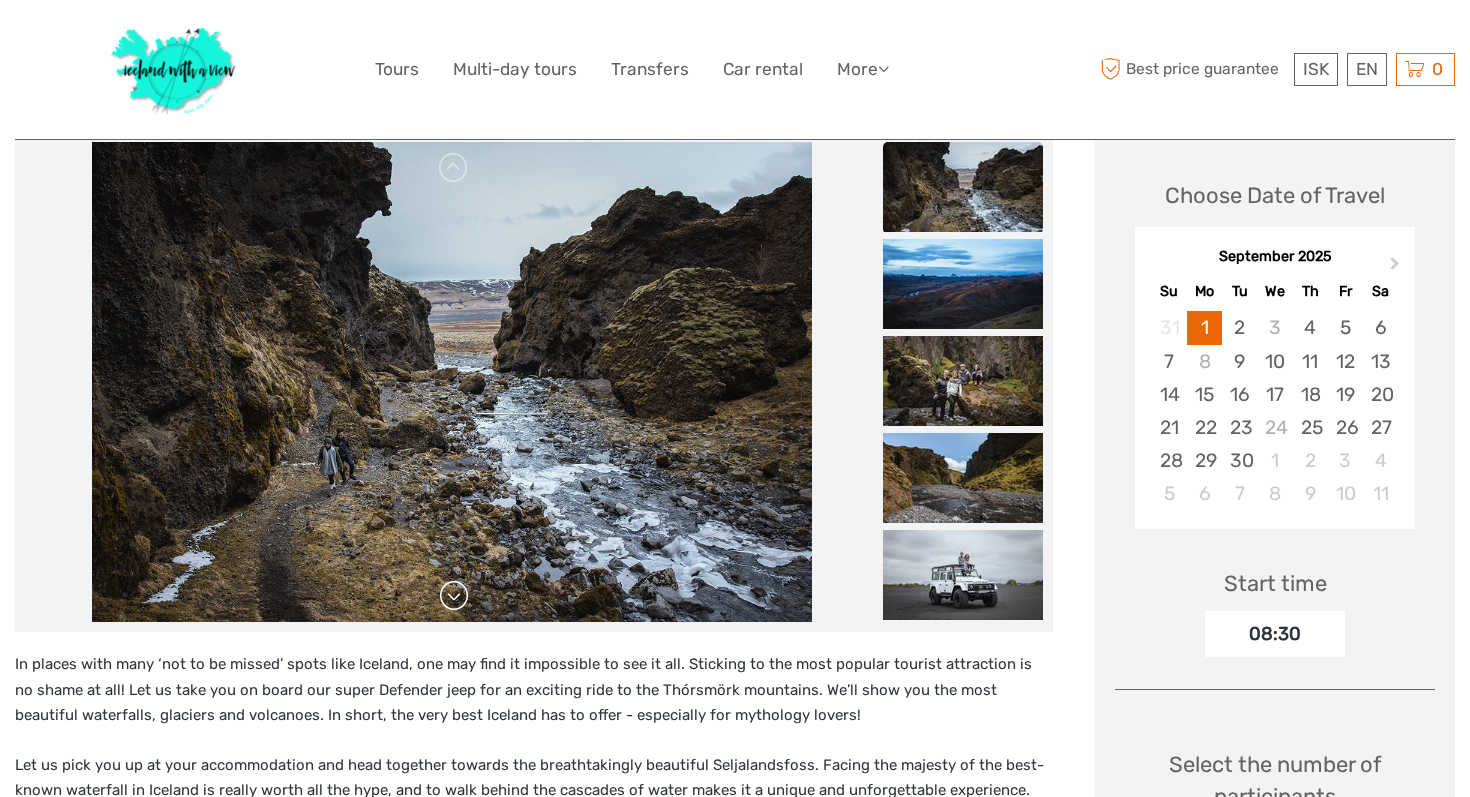 click at bounding box center [454, 596] 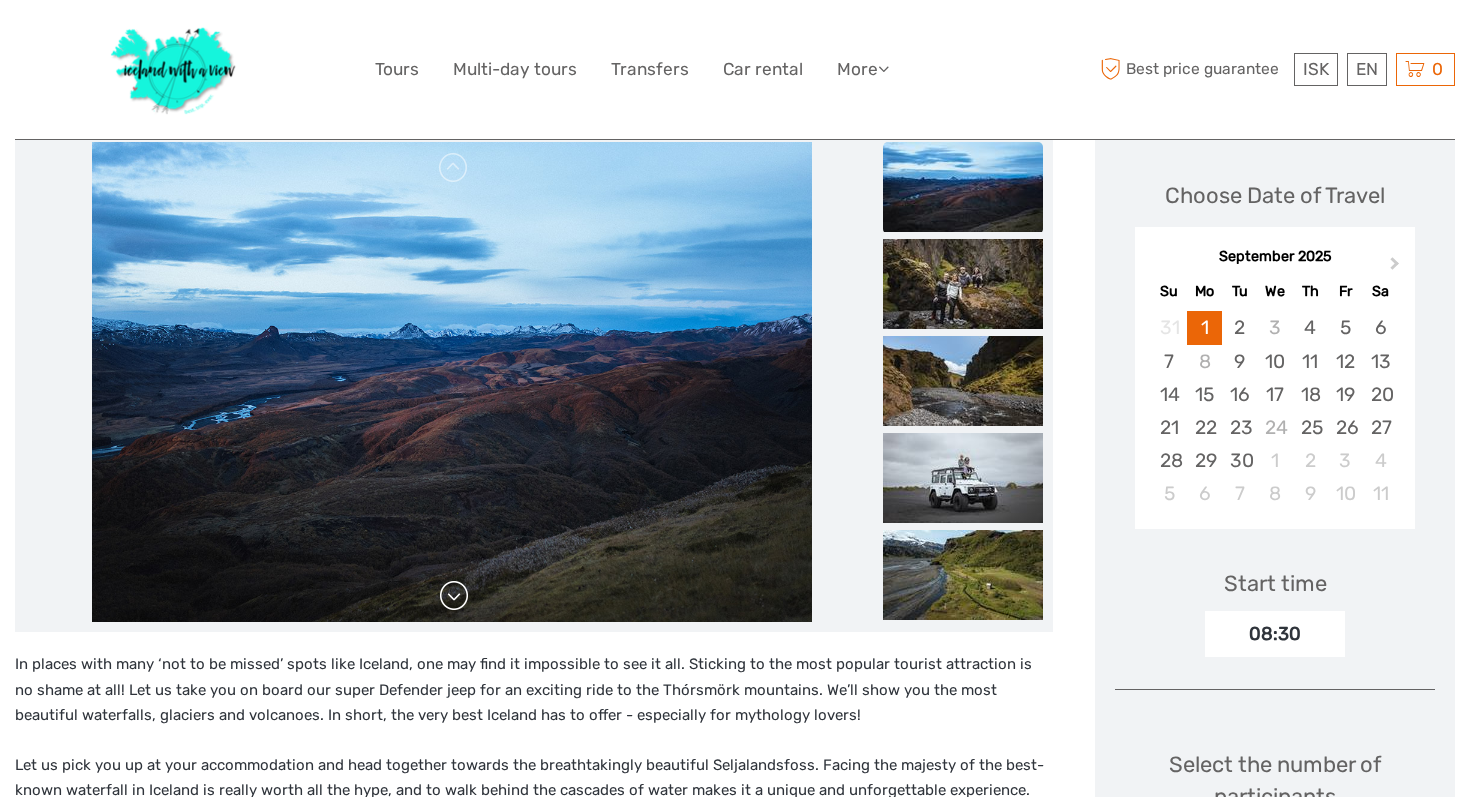 click at bounding box center (454, 596) 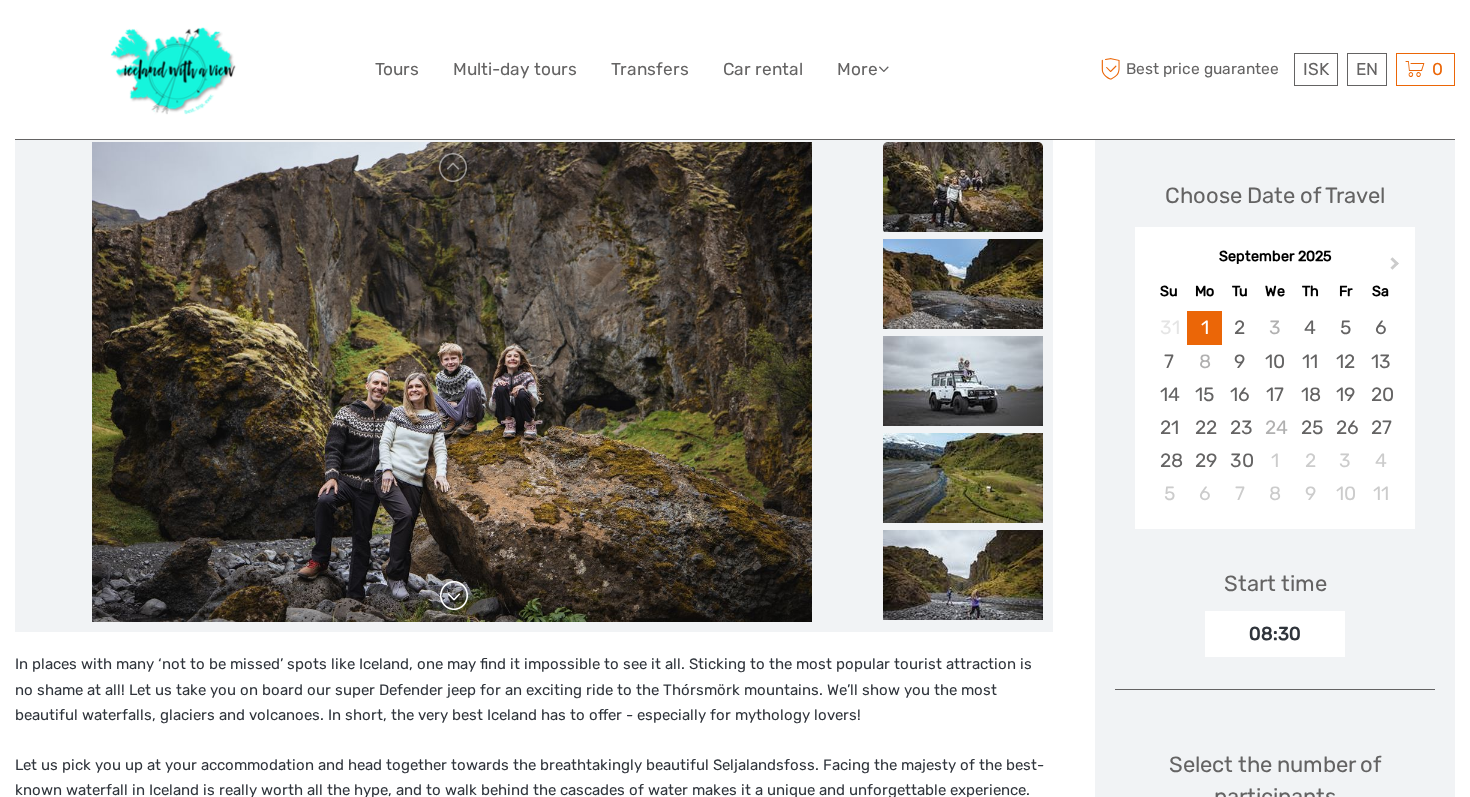 click at bounding box center (454, 596) 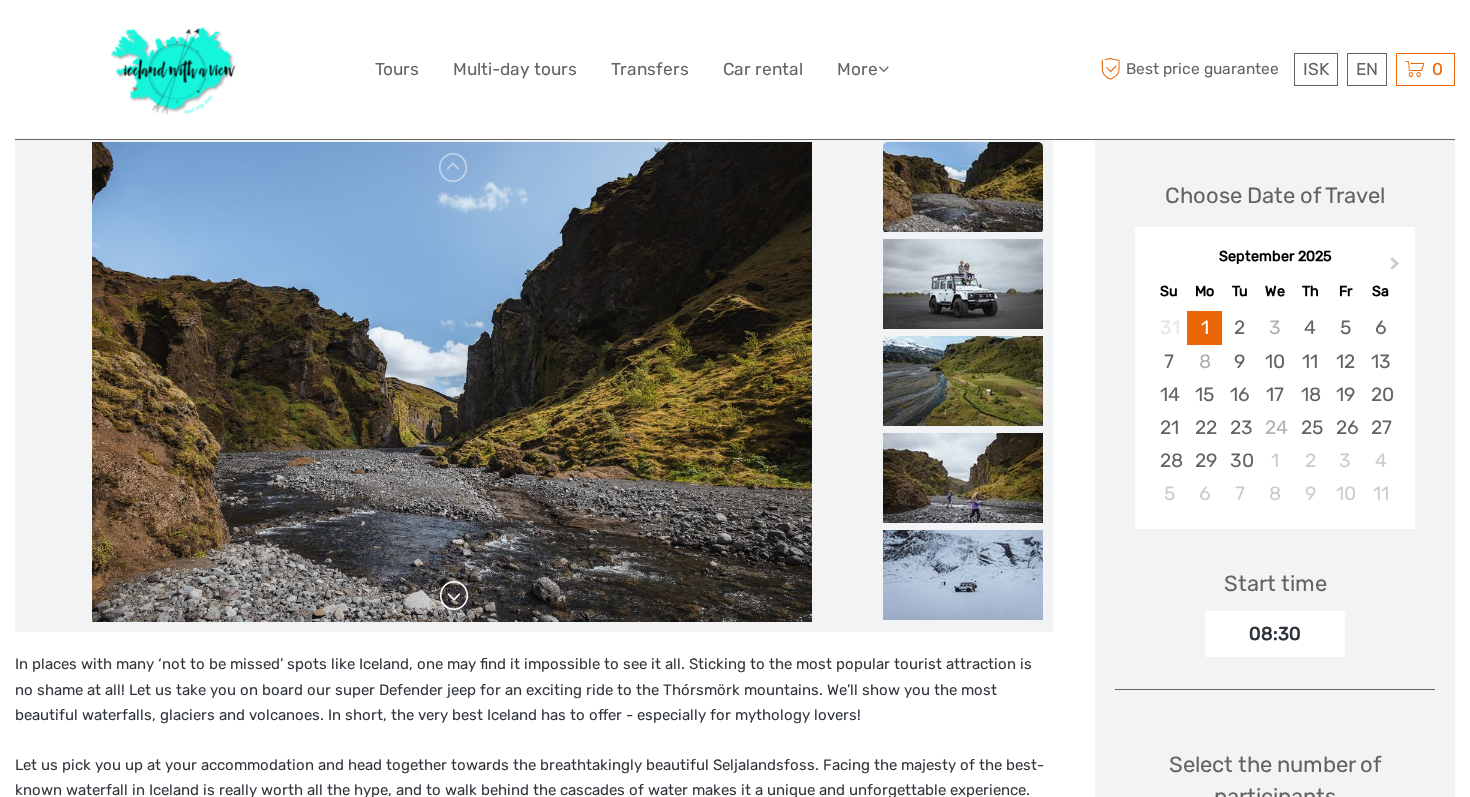 click at bounding box center (454, 596) 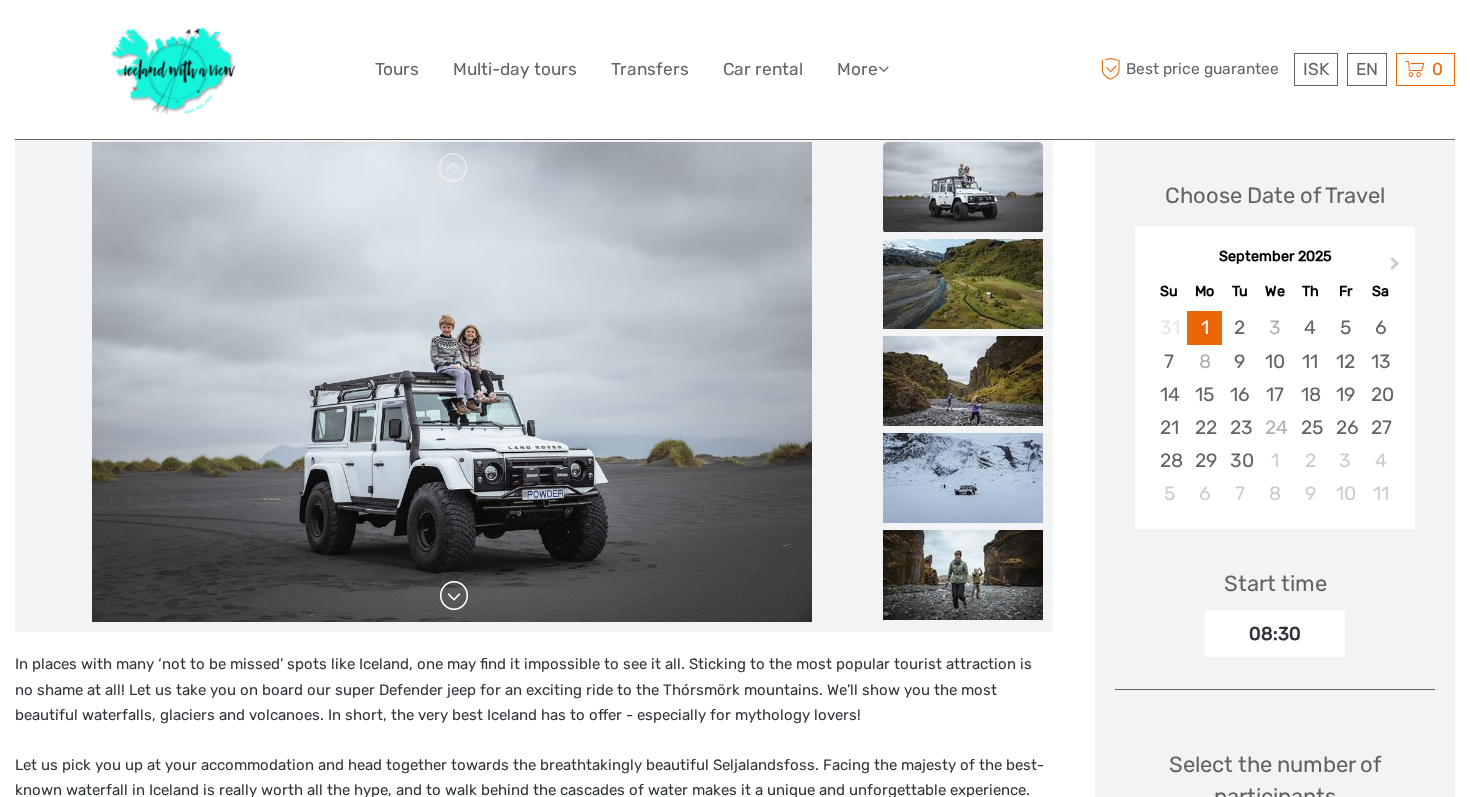 click at bounding box center [454, 596] 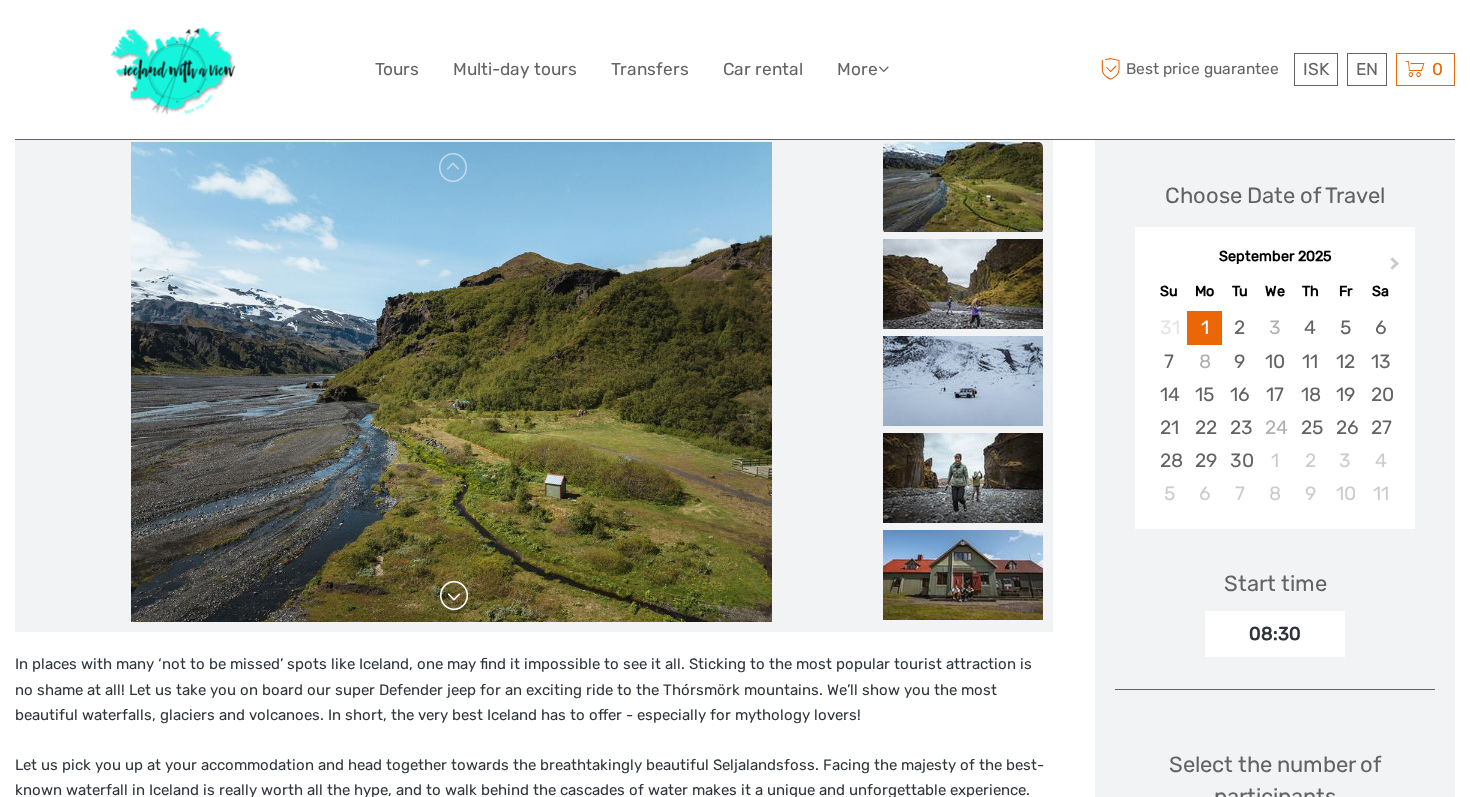 click at bounding box center [454, 596] 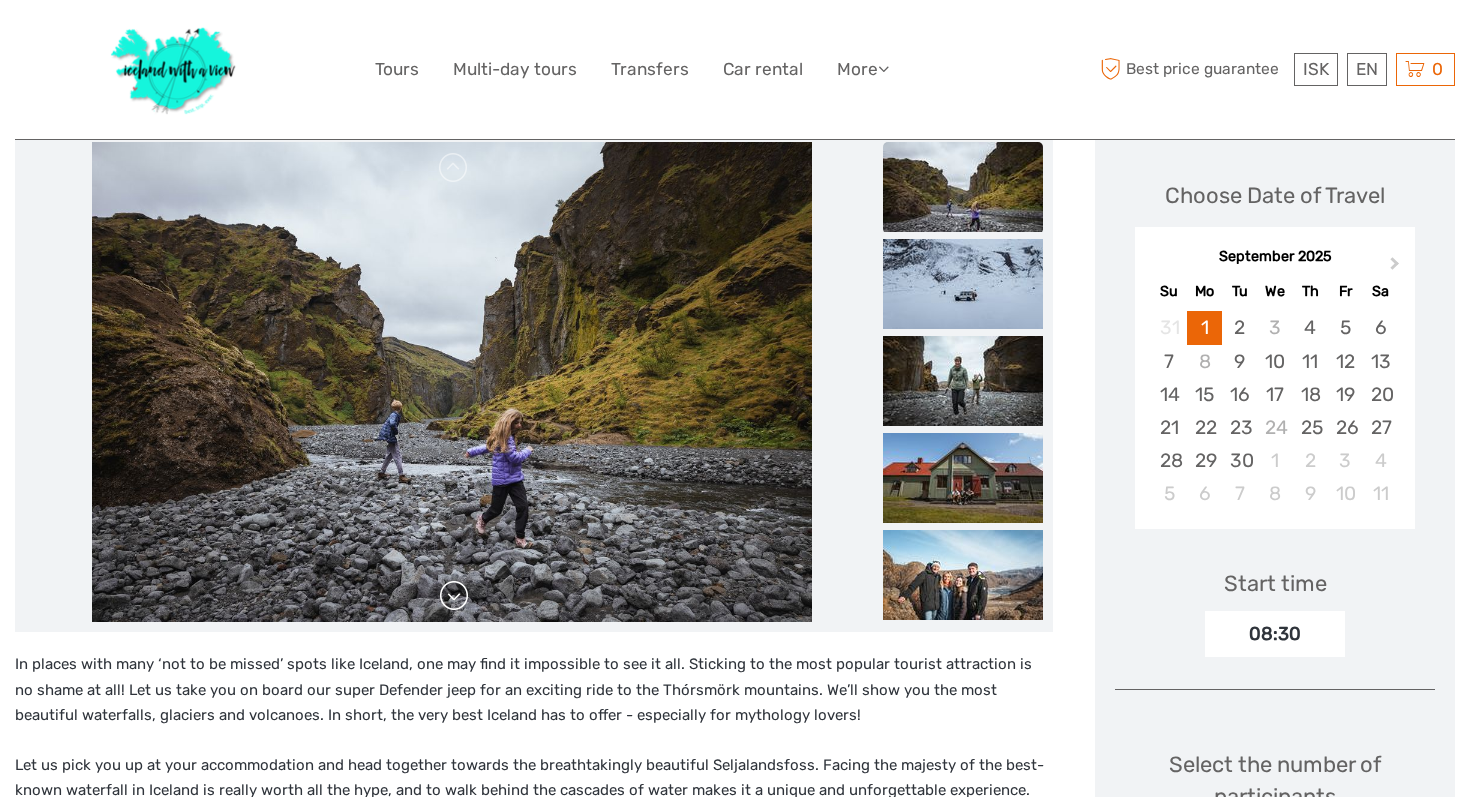 click at bounding box center (454, 596) 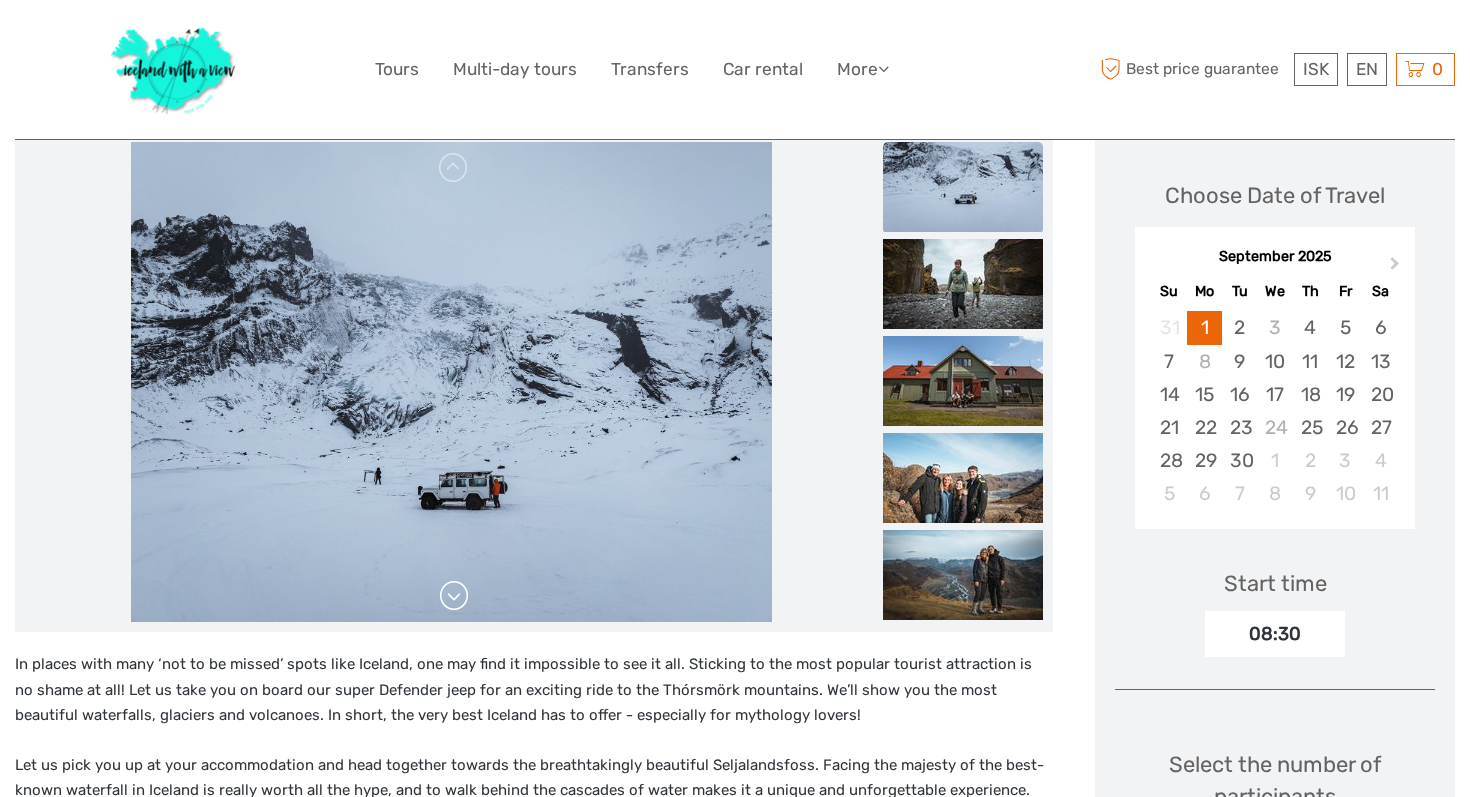 click at bounding box center (454, 596) 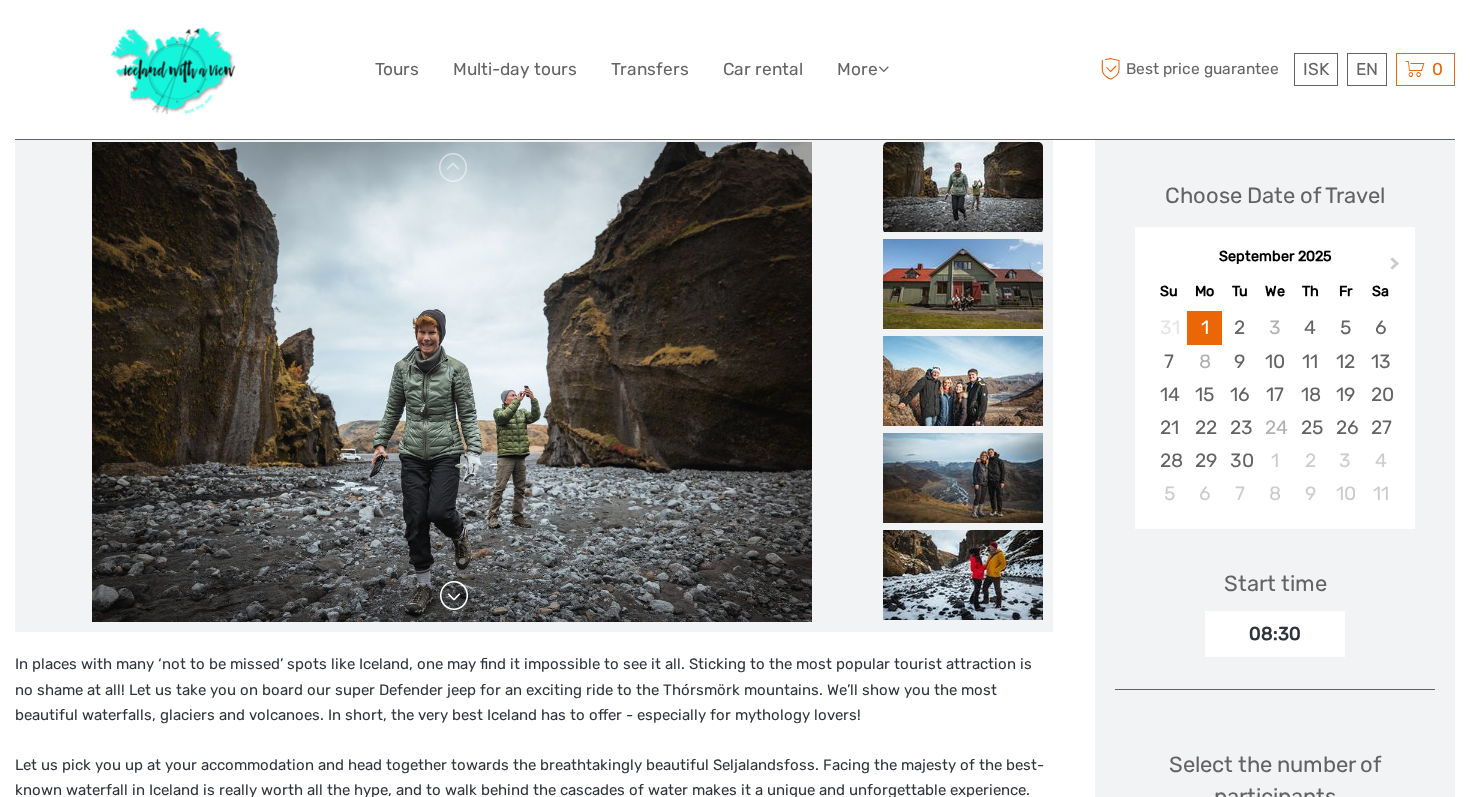 click at bounding box center [454, 596] 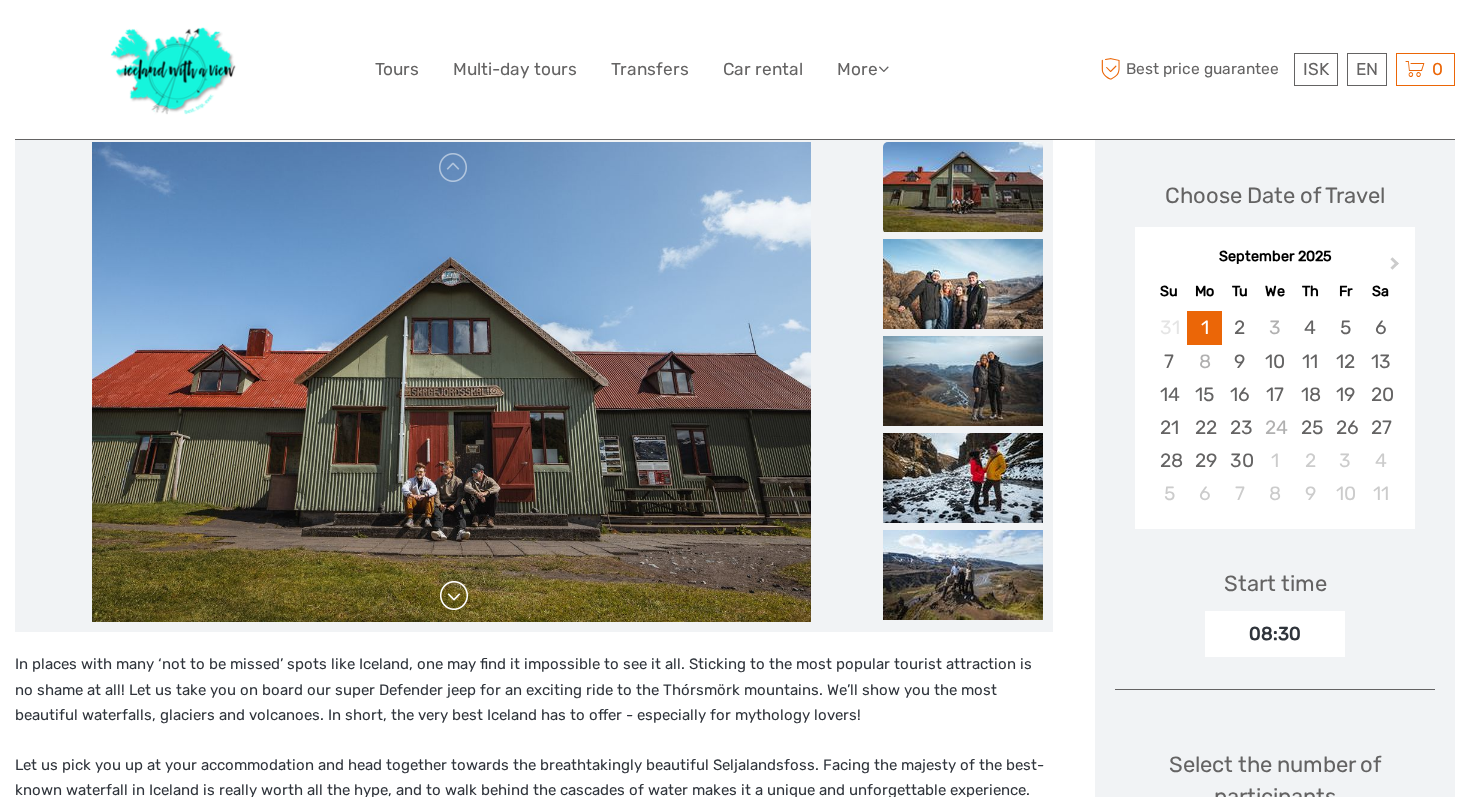 click at bounding box center (454, 596) 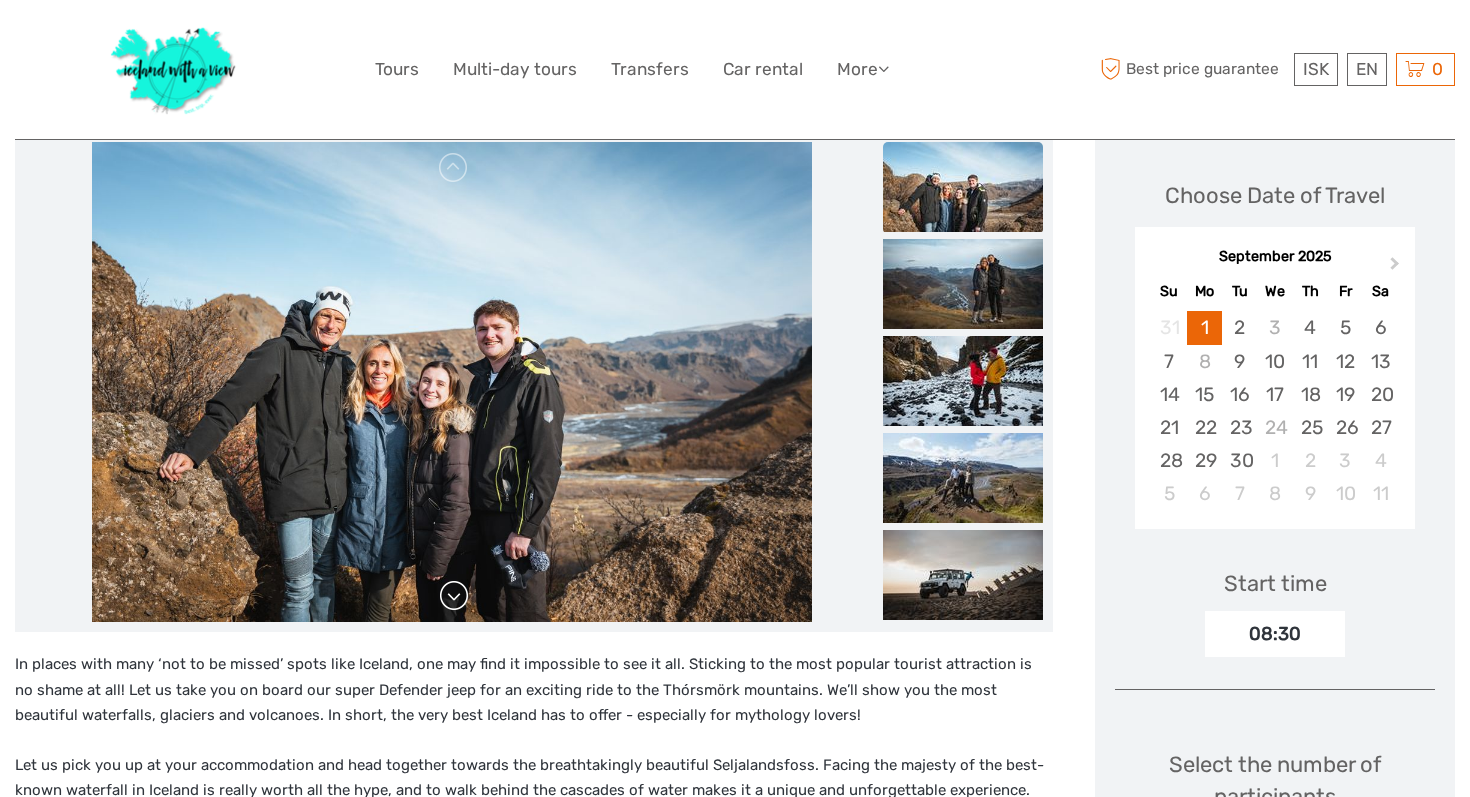 click at bounding box center (454, 596) 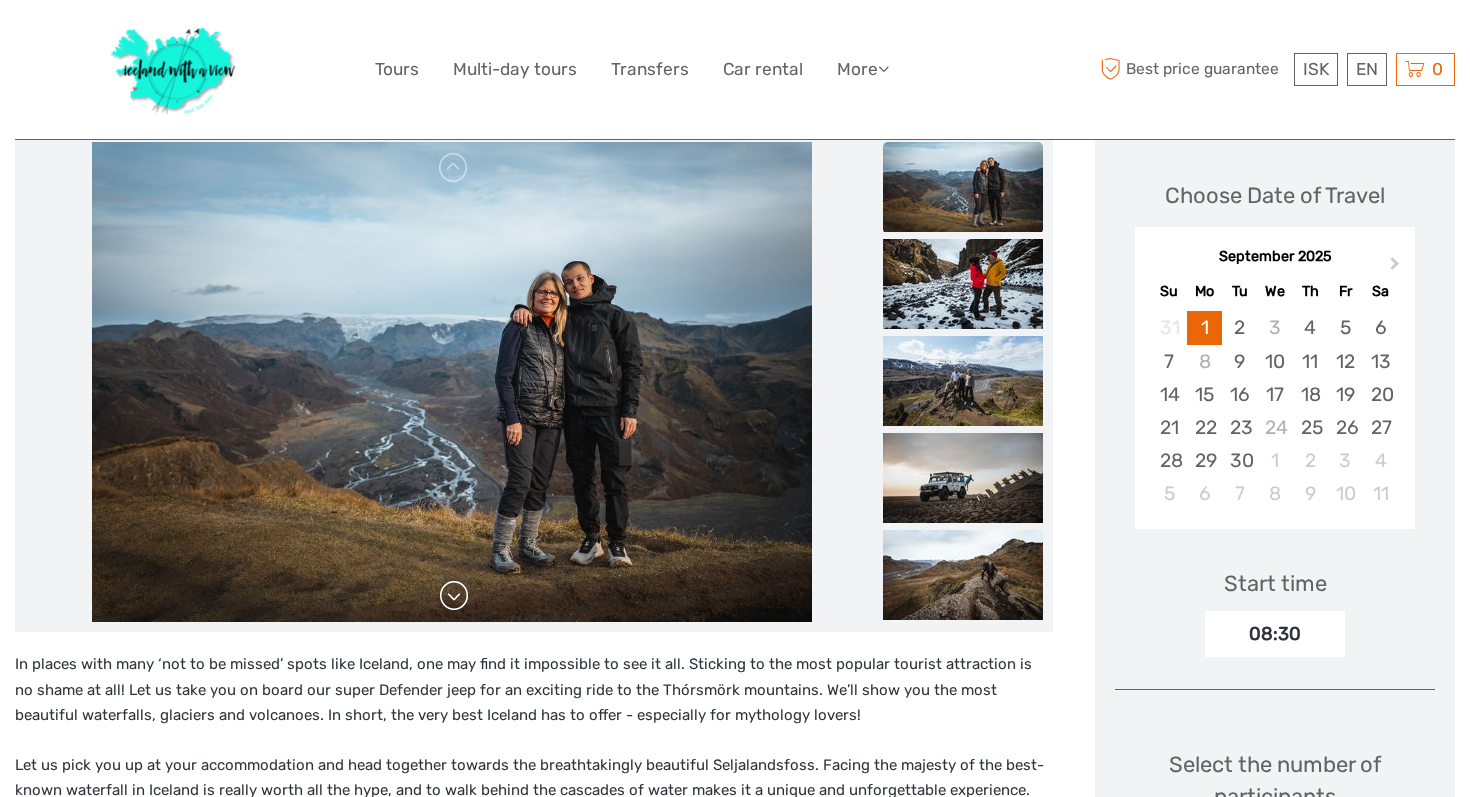 click at bounding box center (454, 596) 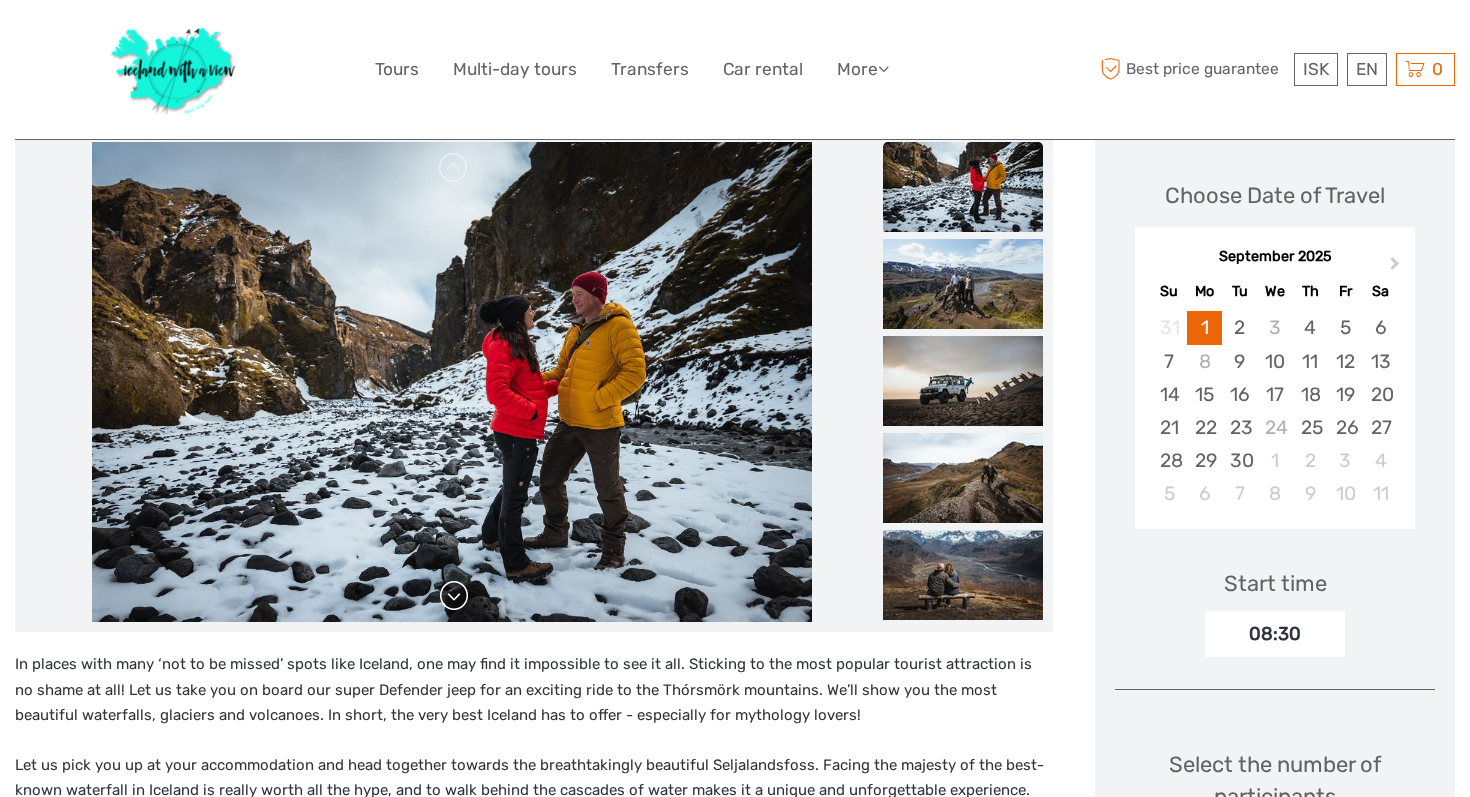 click at bounding box center [454, 596] 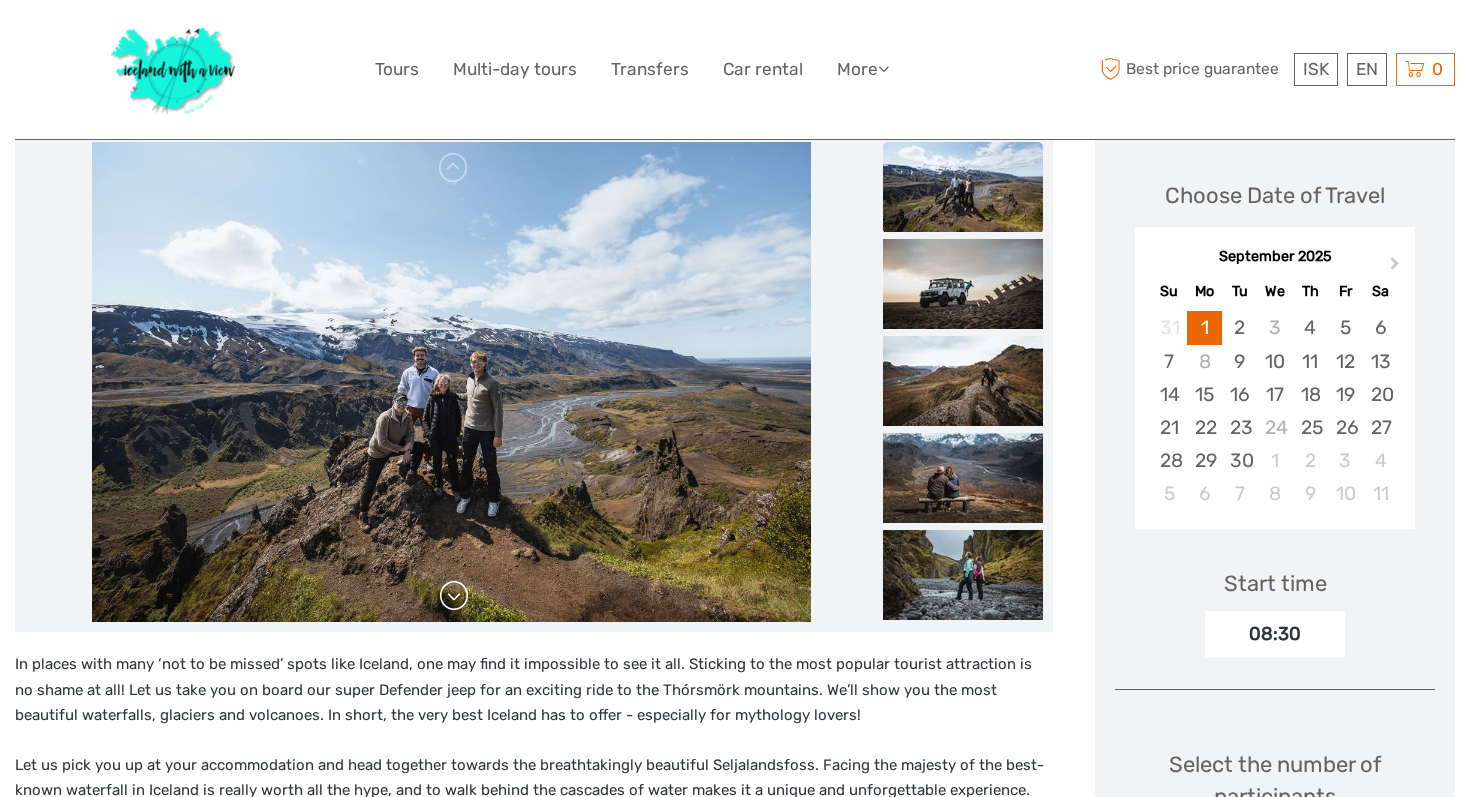 click at bounding box center [454, 596] 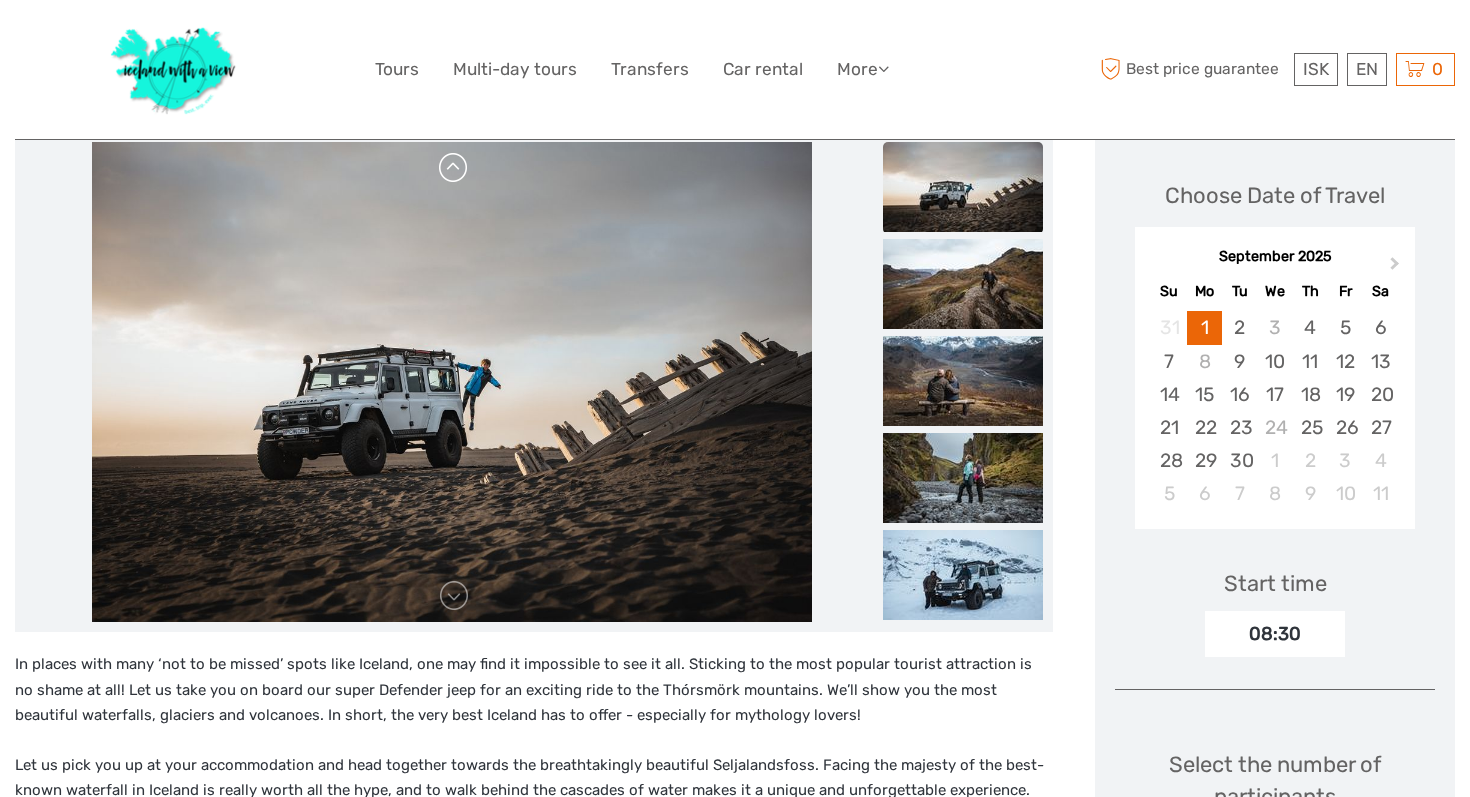 click at bounding box center [454, 168] 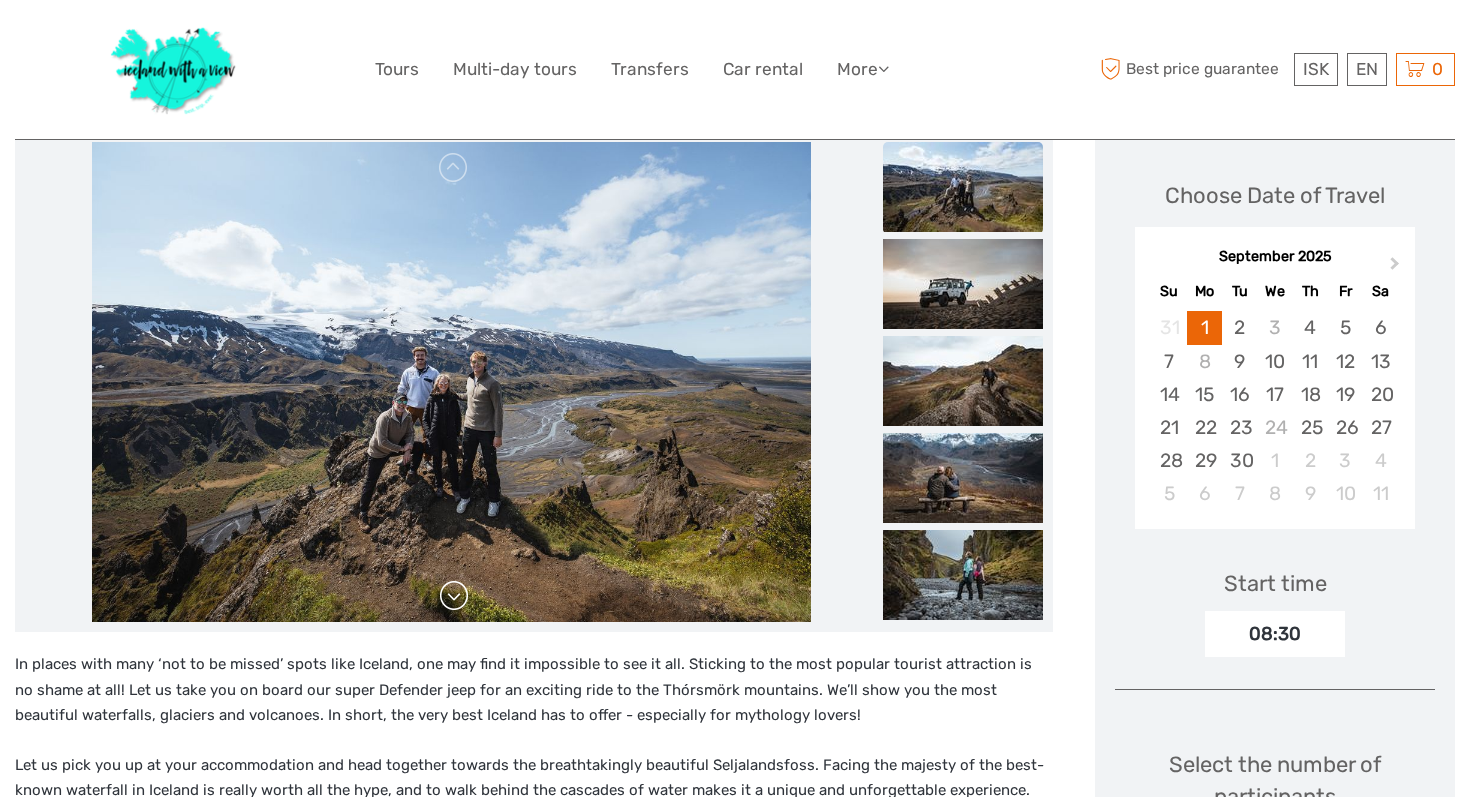 click at bounding box center [454, 596] 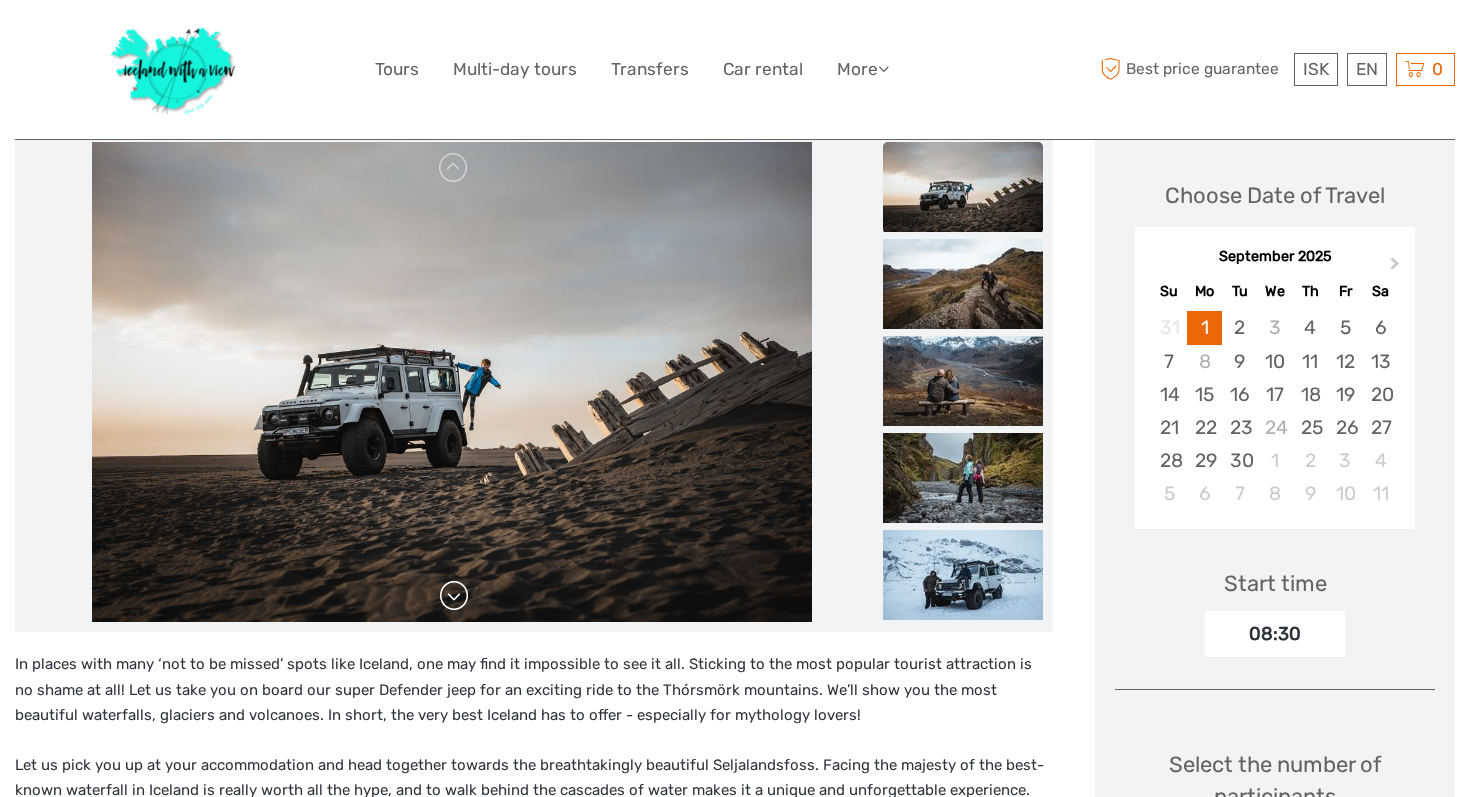 click at bounding box center (454, 596) 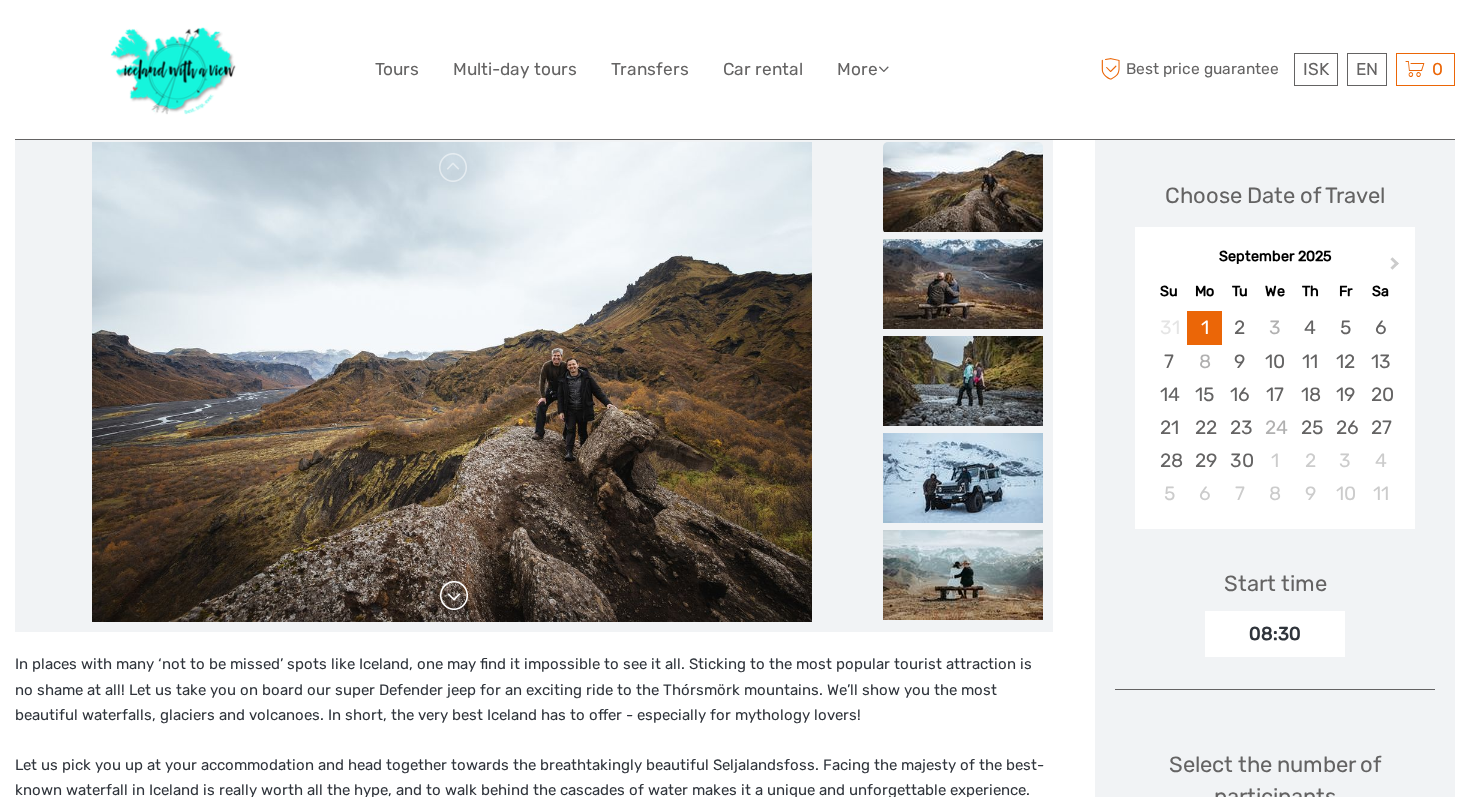 click at bounding box center (454, 596) 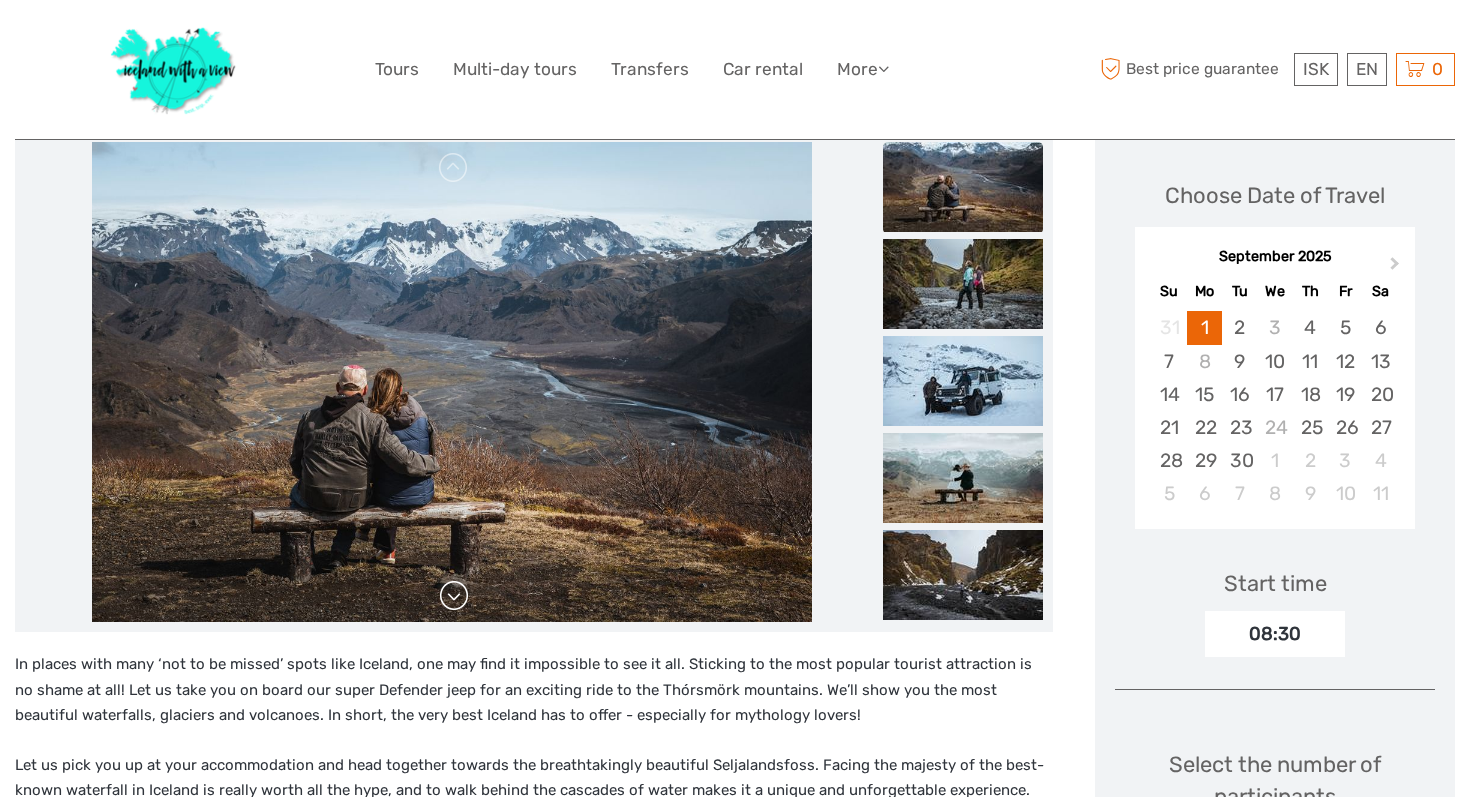 click at bounding box center (454, 596) 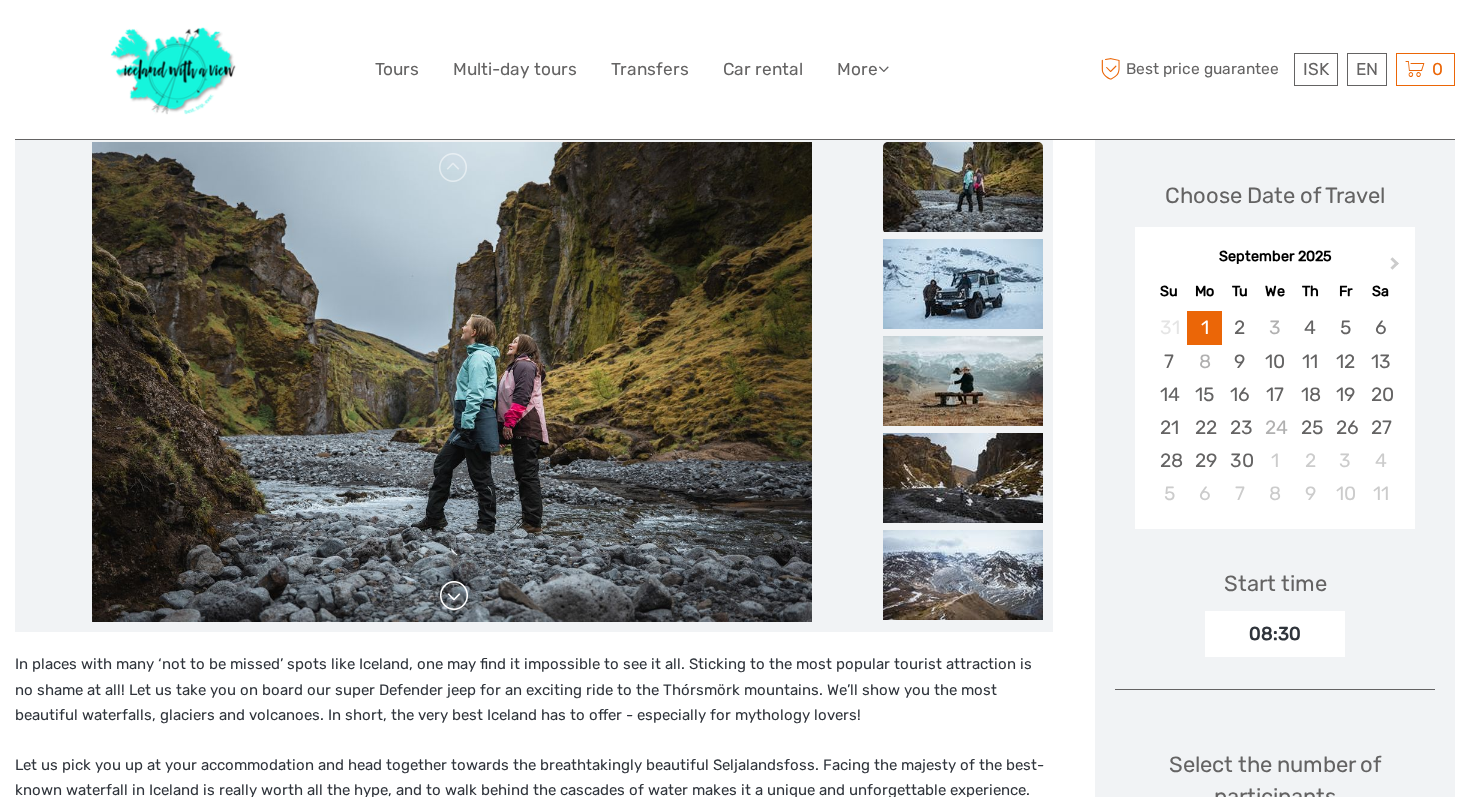 click at bounding box center [454, 596] 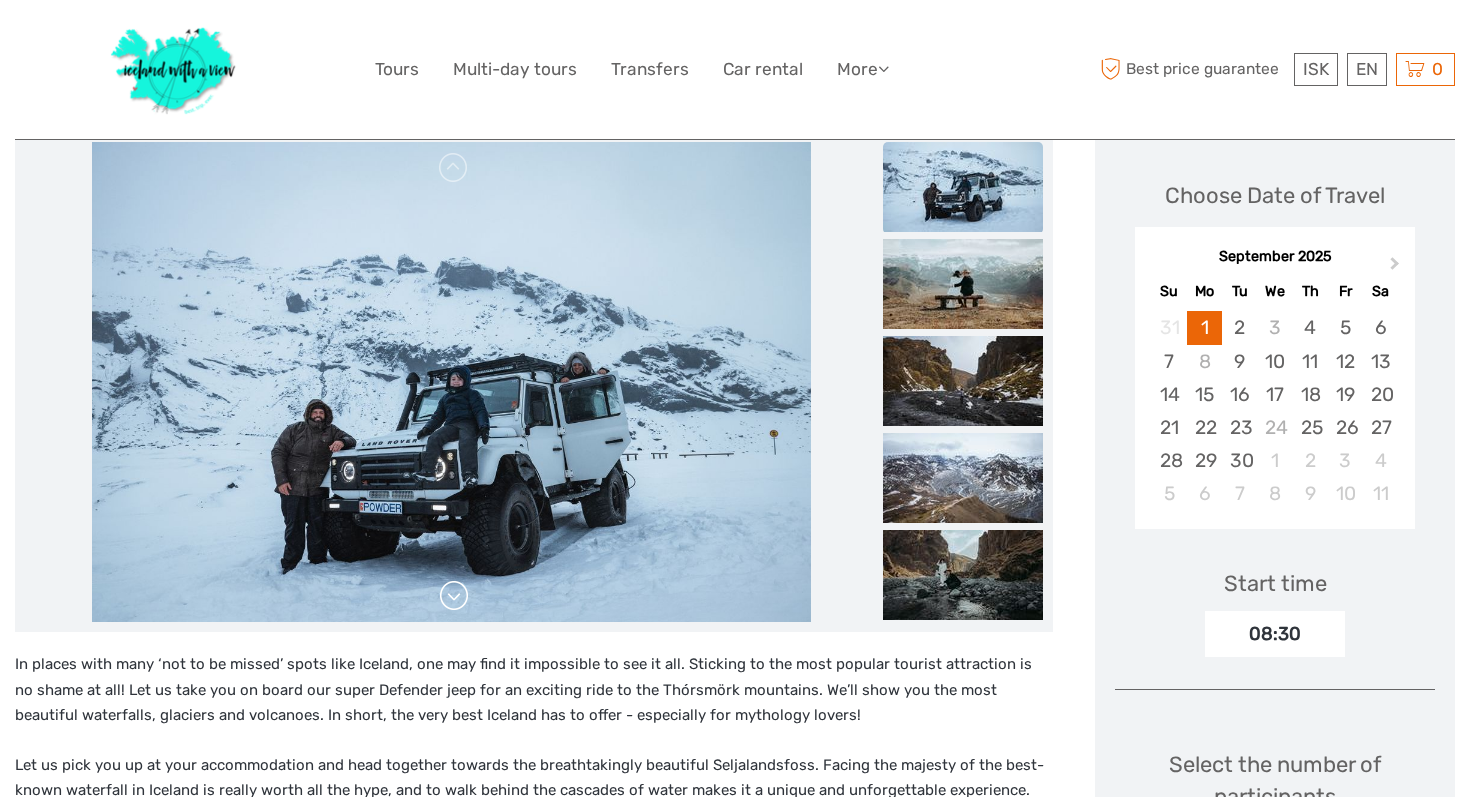 click at bounding box center (454, 596) 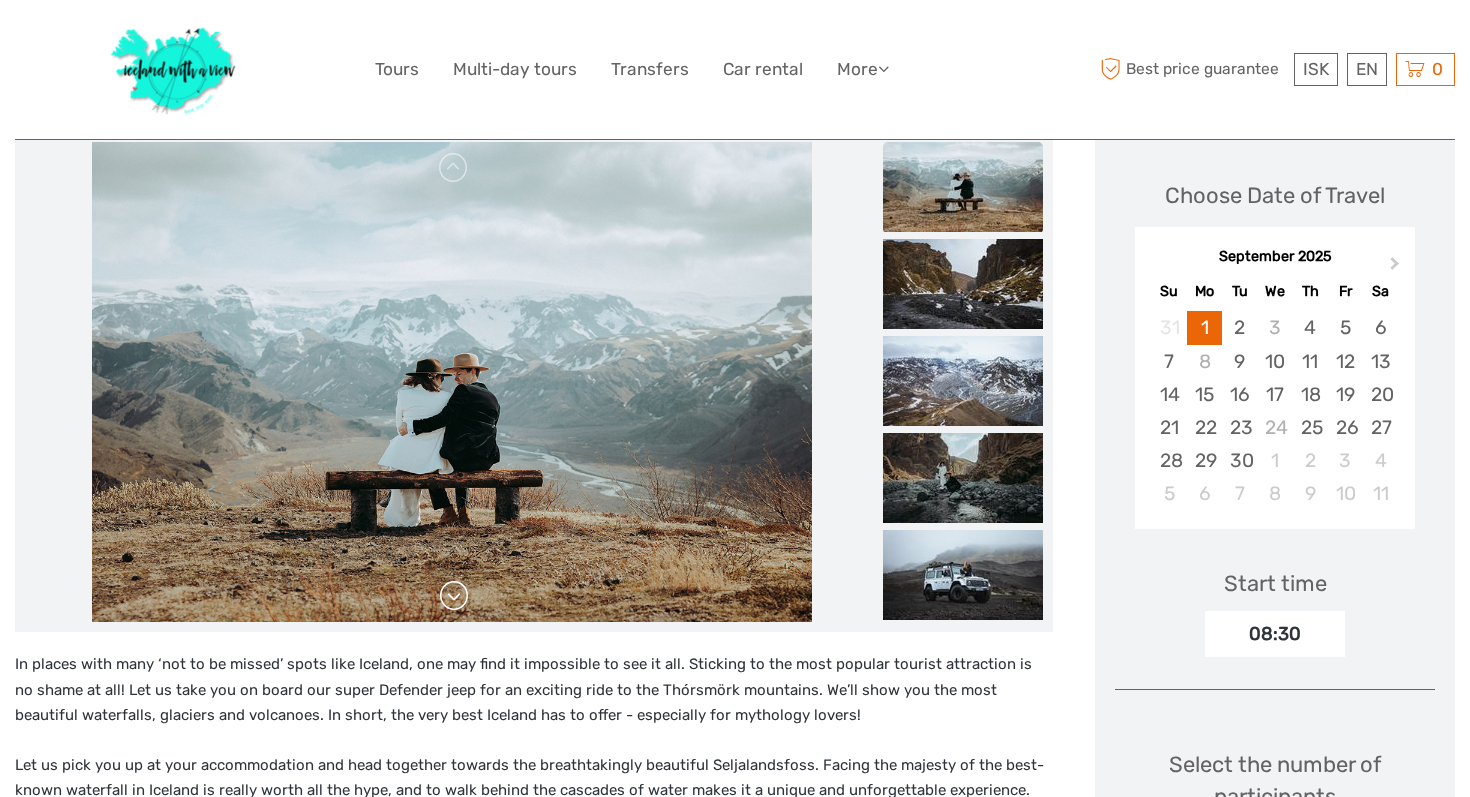 click at bounding box center (454, 596) 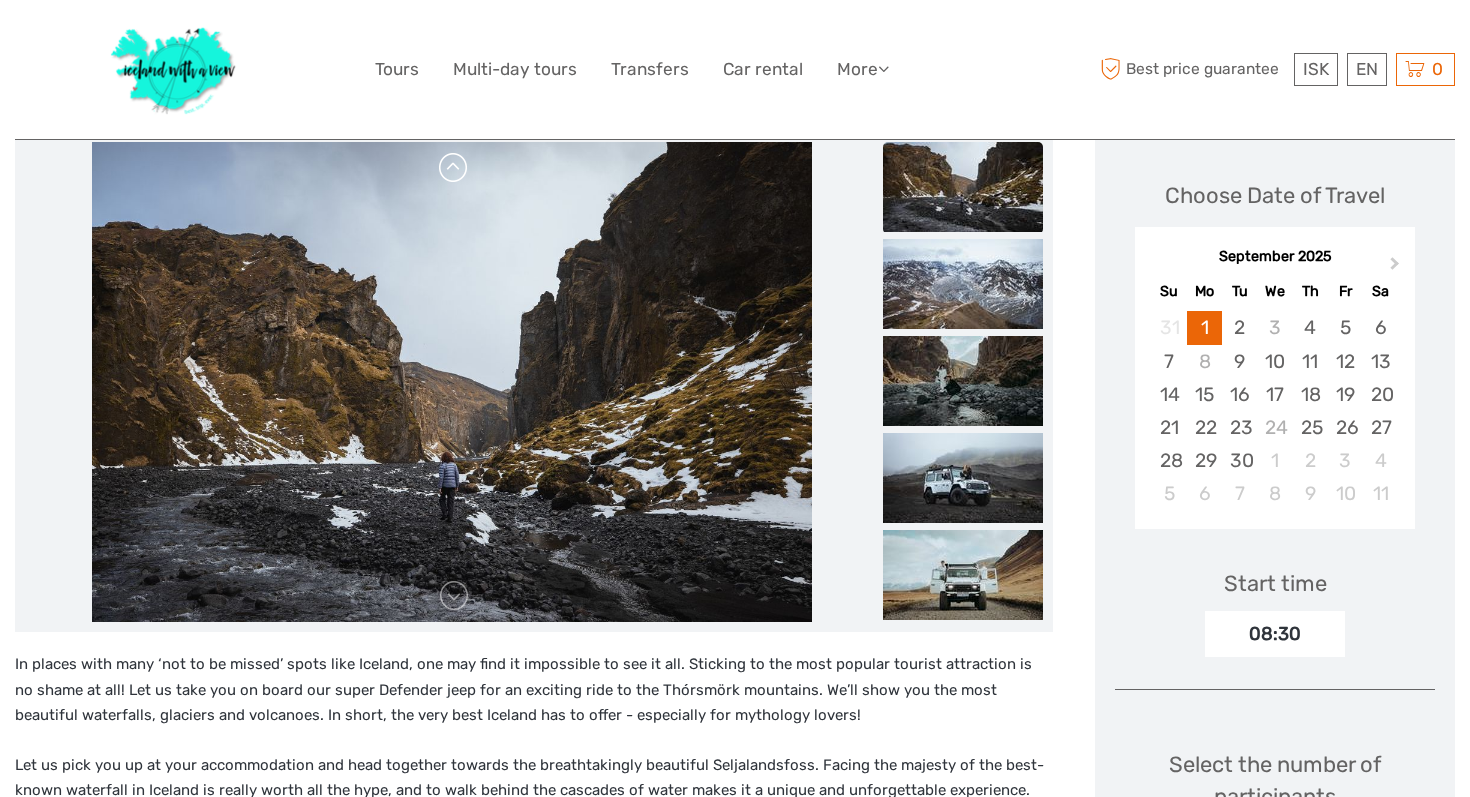 click at bounding box center (454, 168) 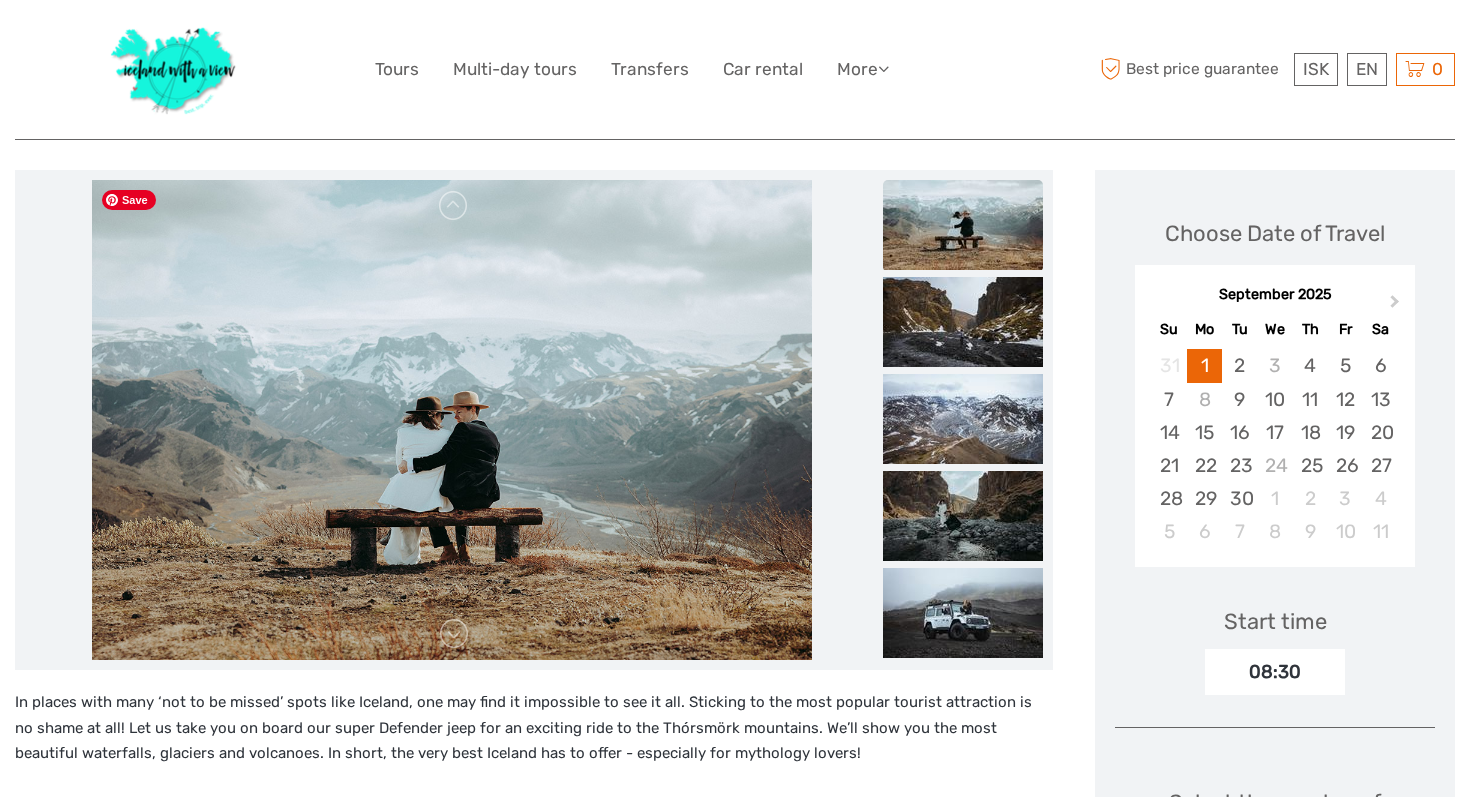 scroll, scrollTop: 215, scrollLeft: 0, axis: vertical 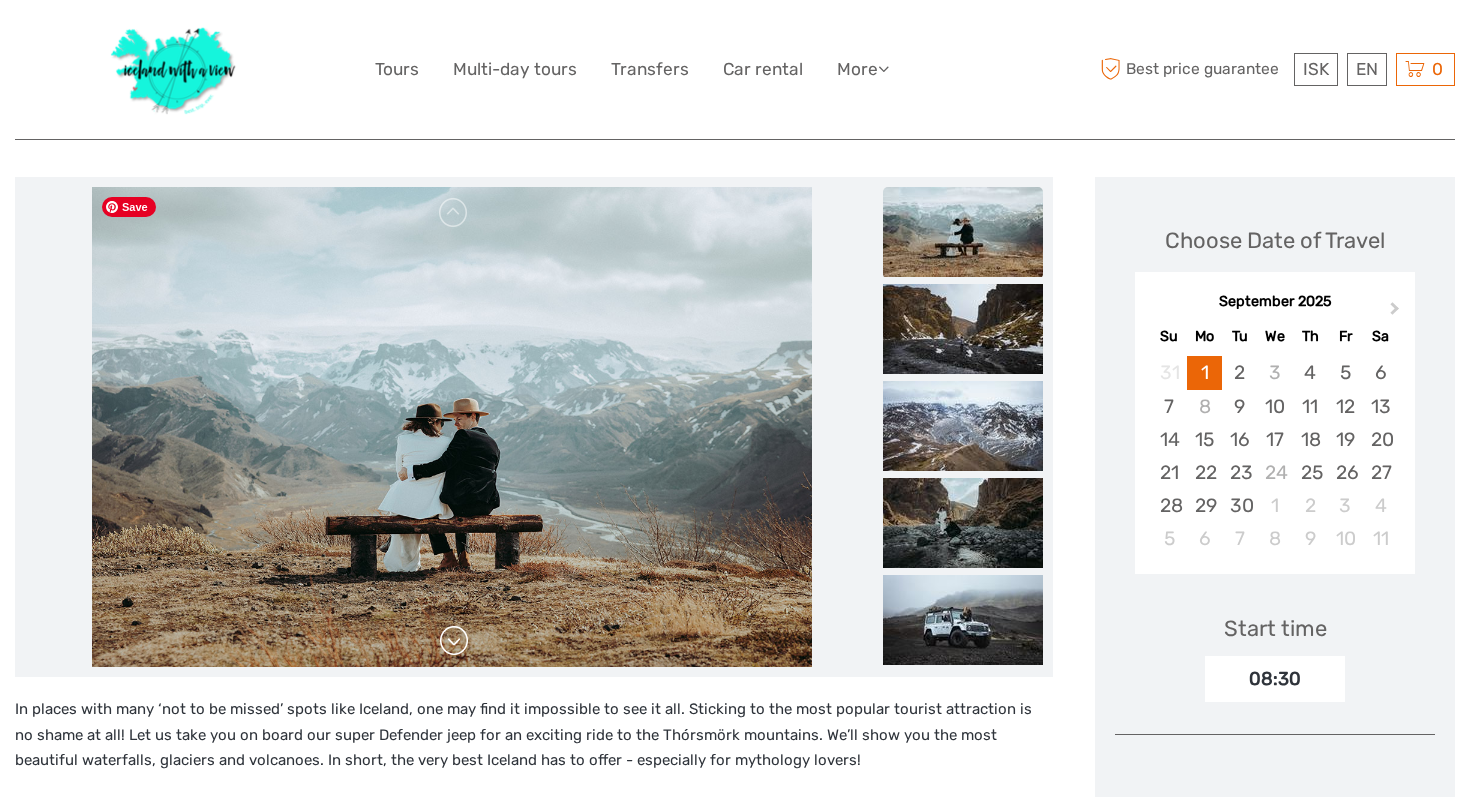 click at bounding box center (454, 641) 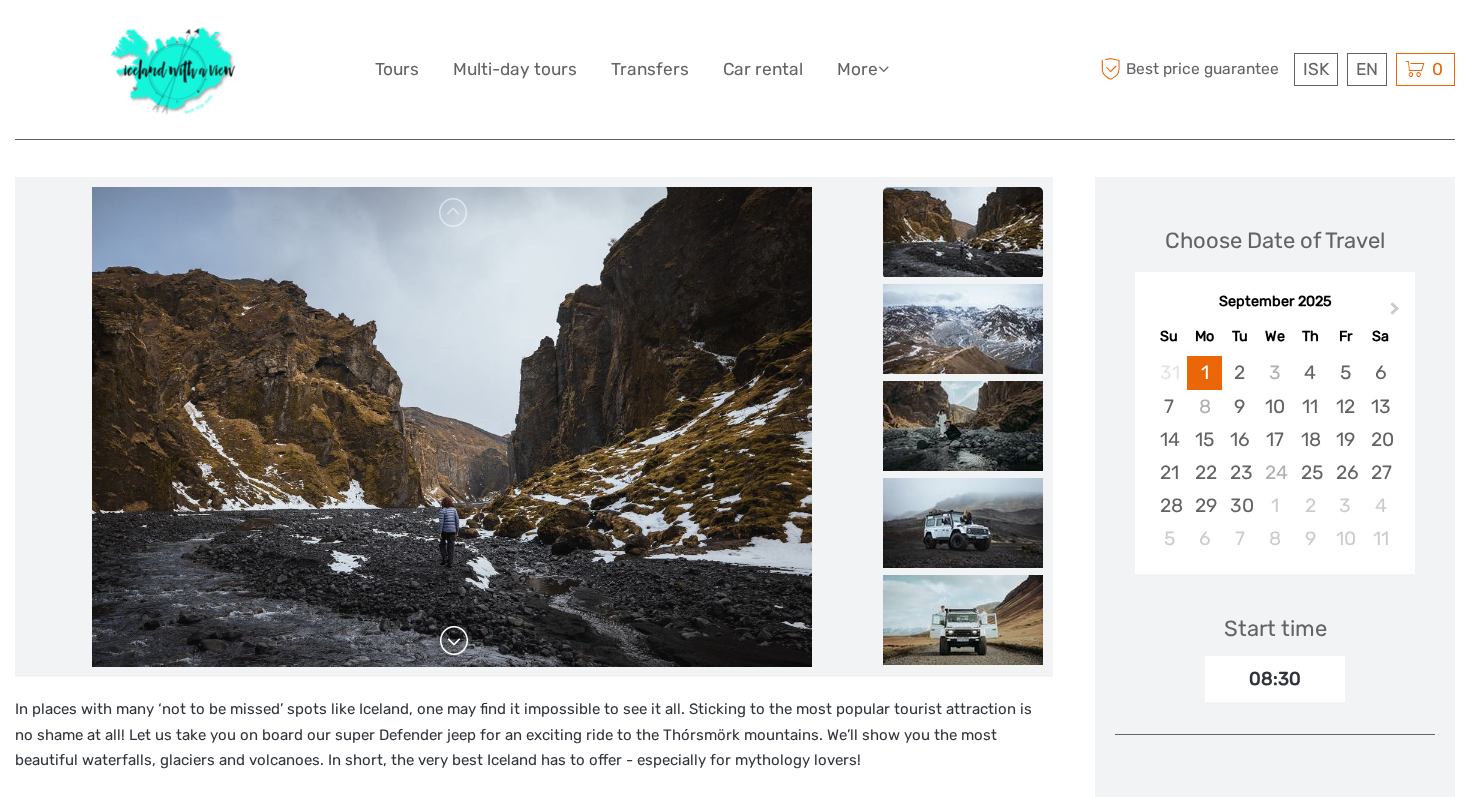 click at bounding box center (454, 641) 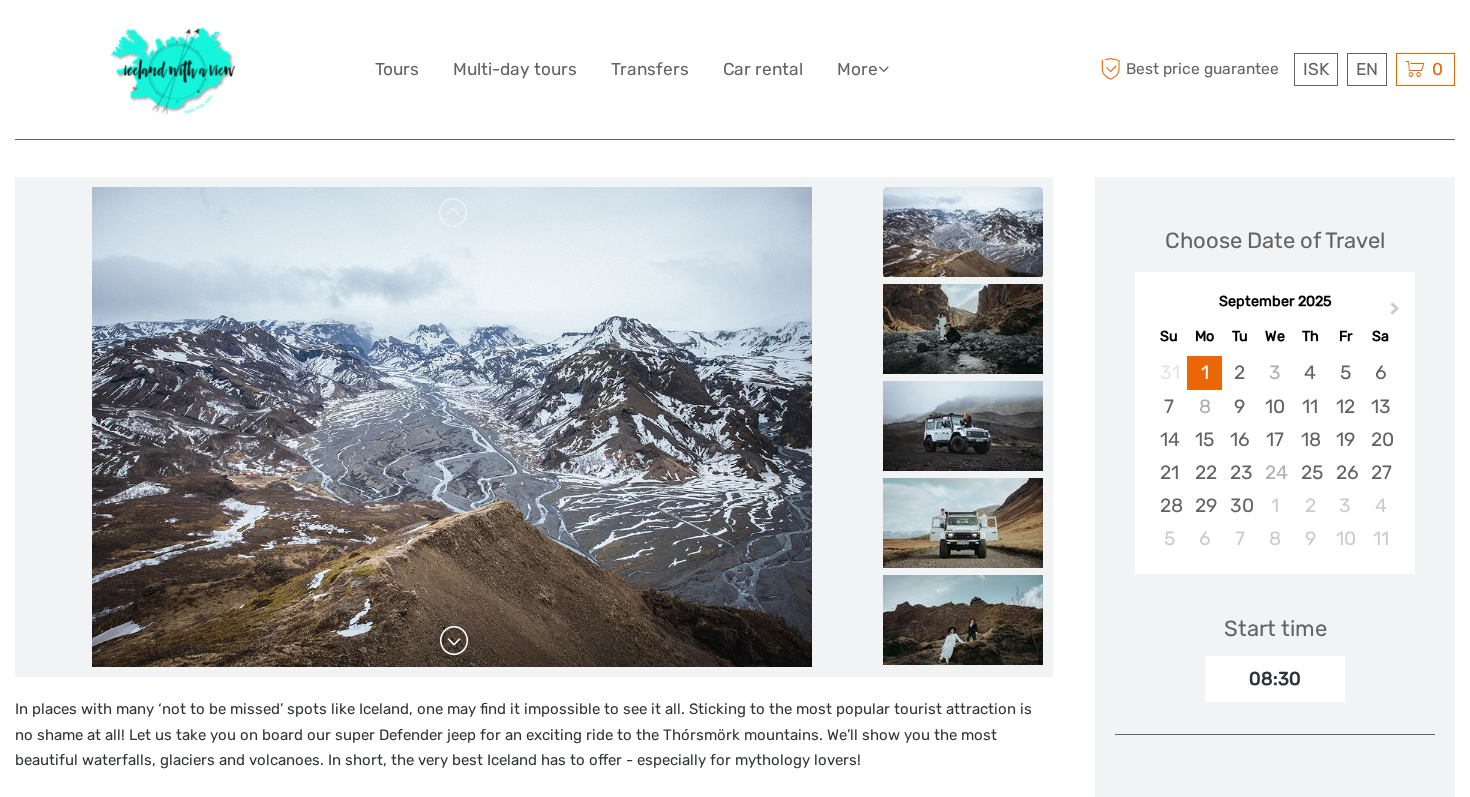 click at bounding box center (454, 641) 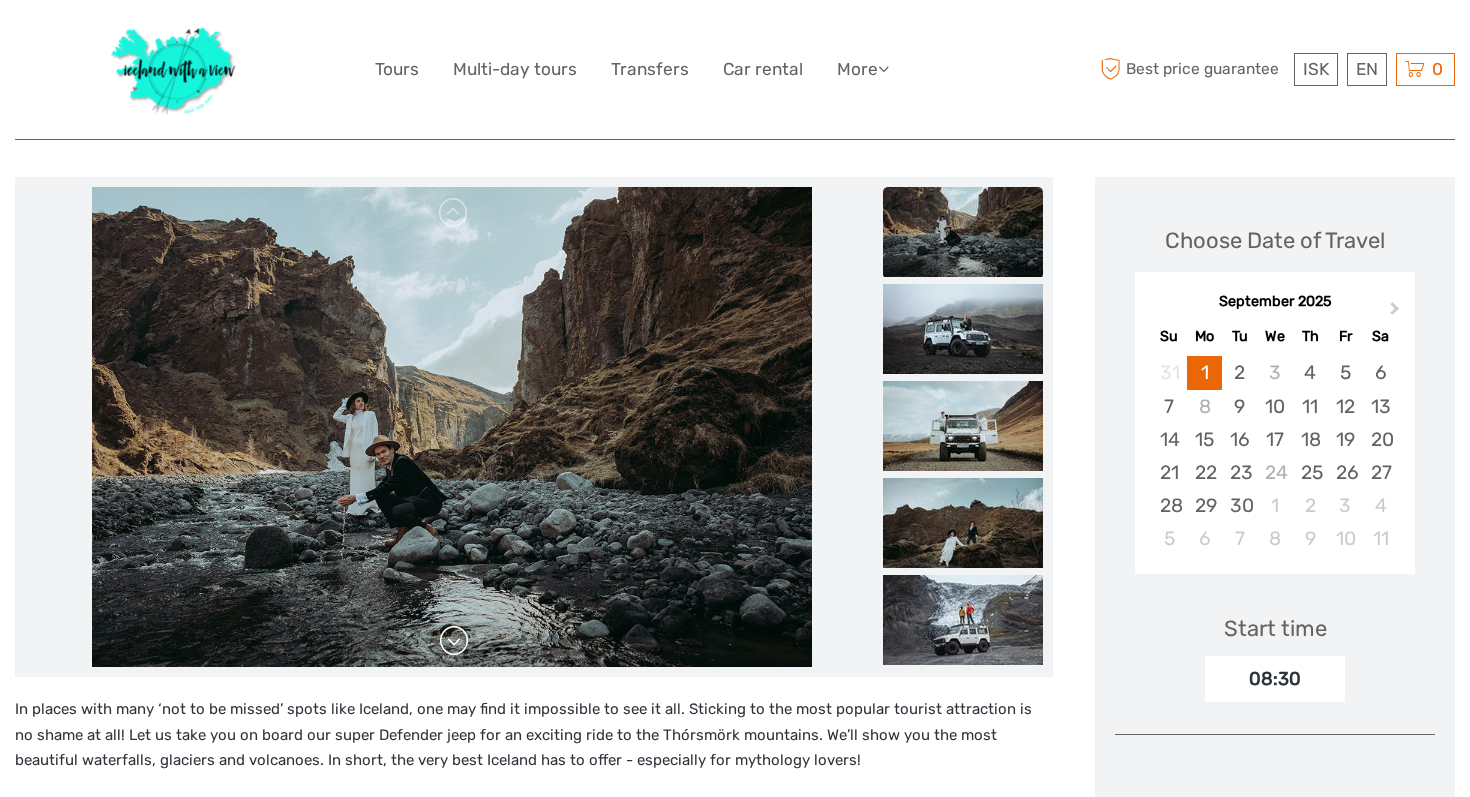click at bounding box center (454, 641) 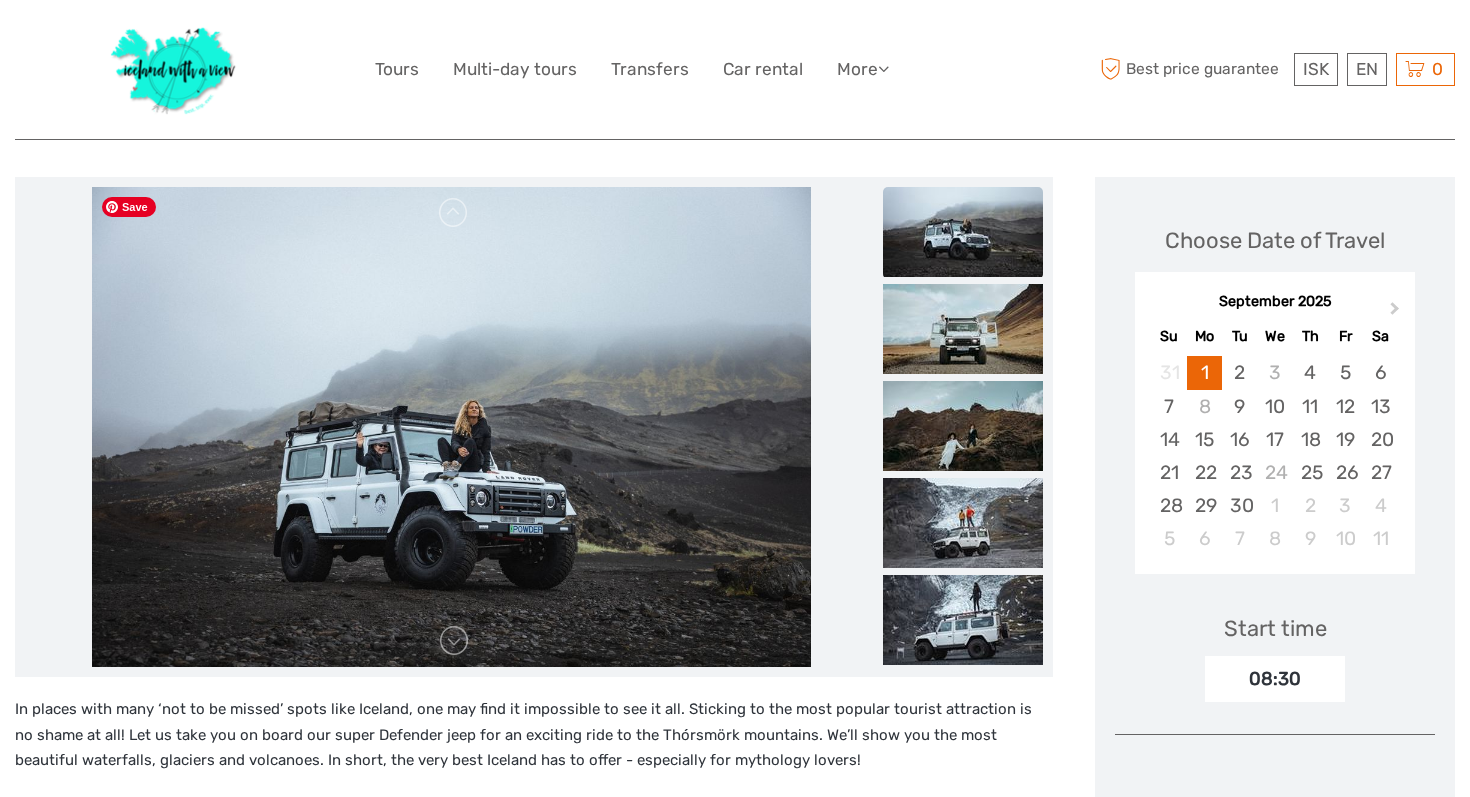 click at bounding box center [451, 427] 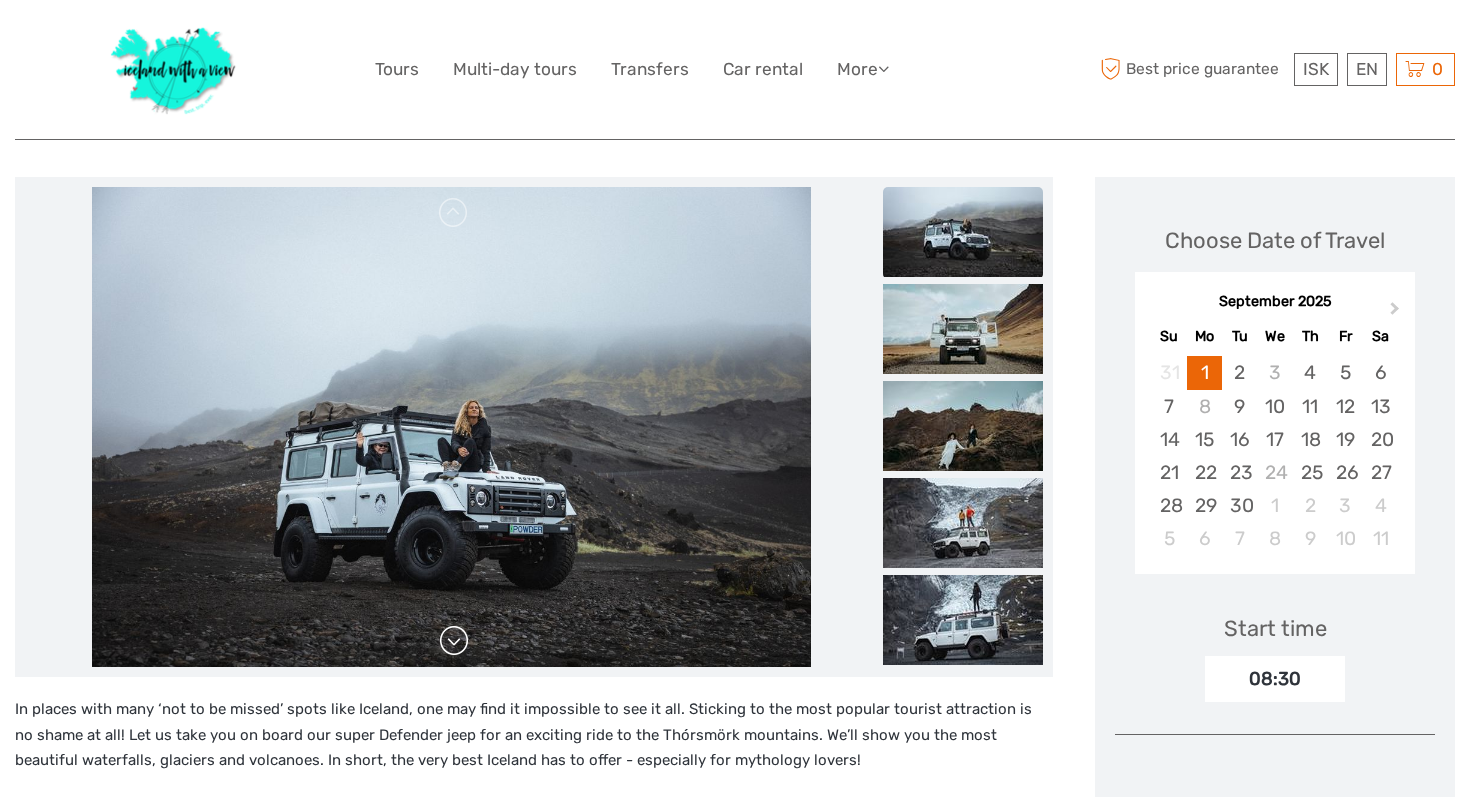 click at bounding box center [454, 641] 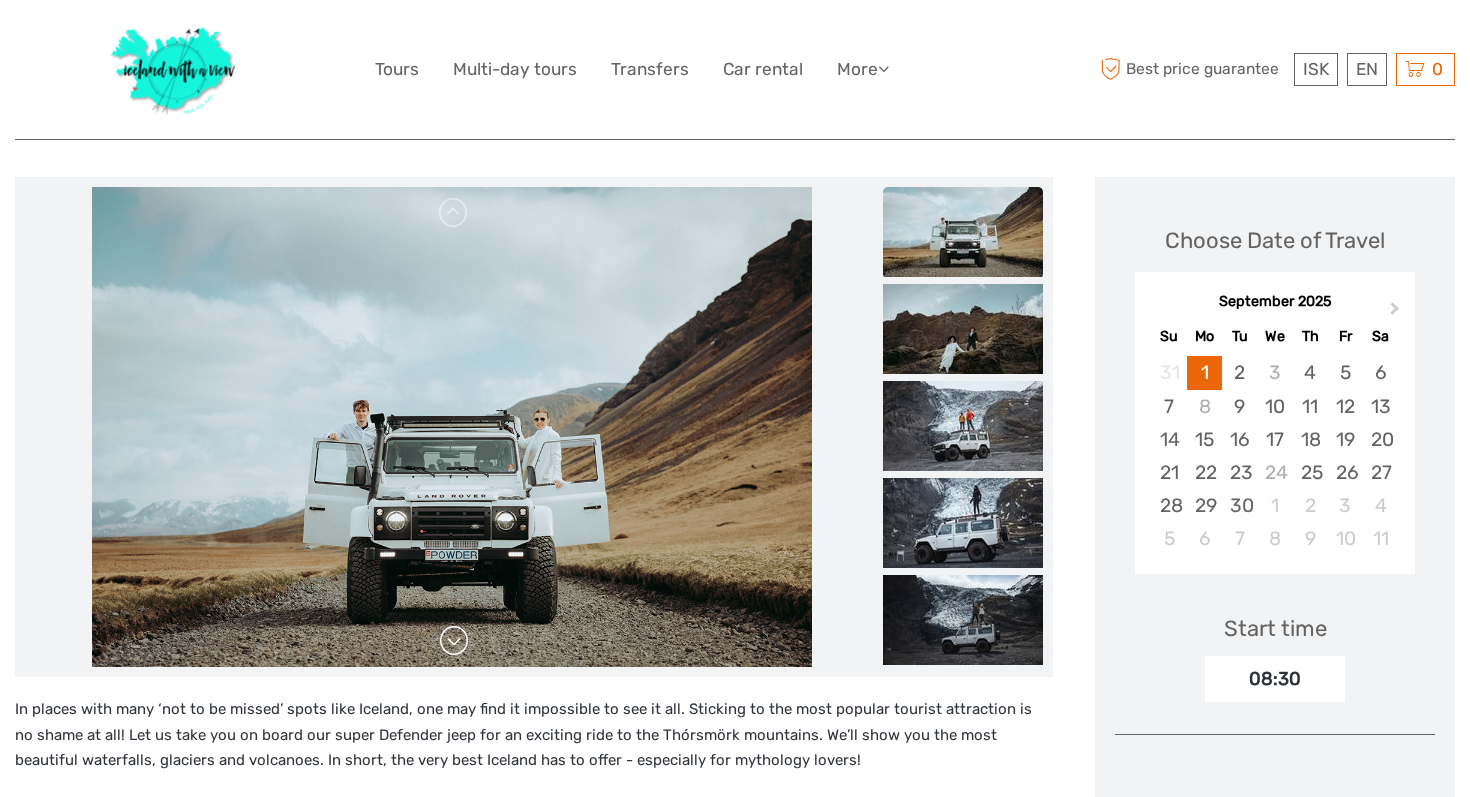 click at bounding box center [454, 641] 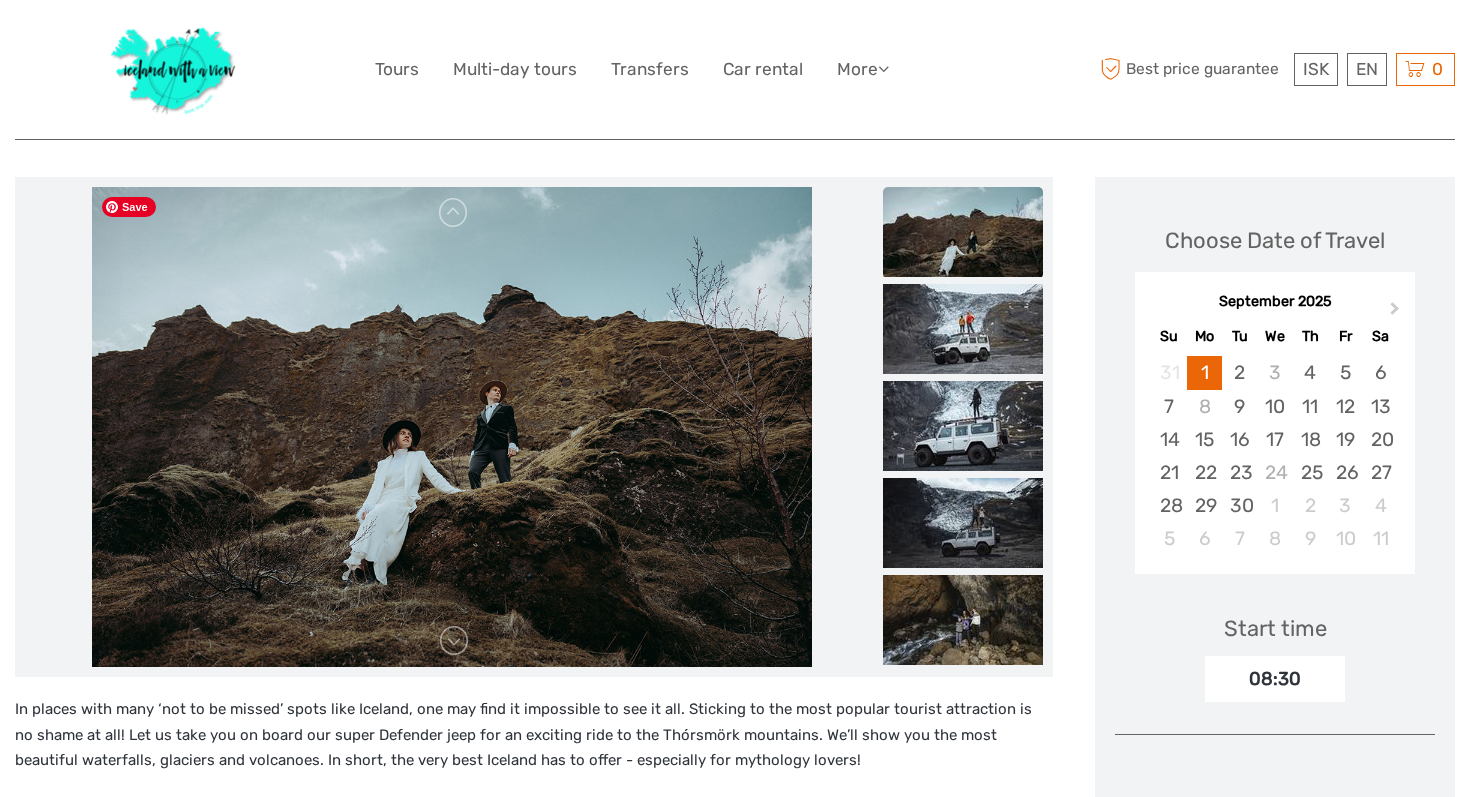 click at bounding box center (452, 427) 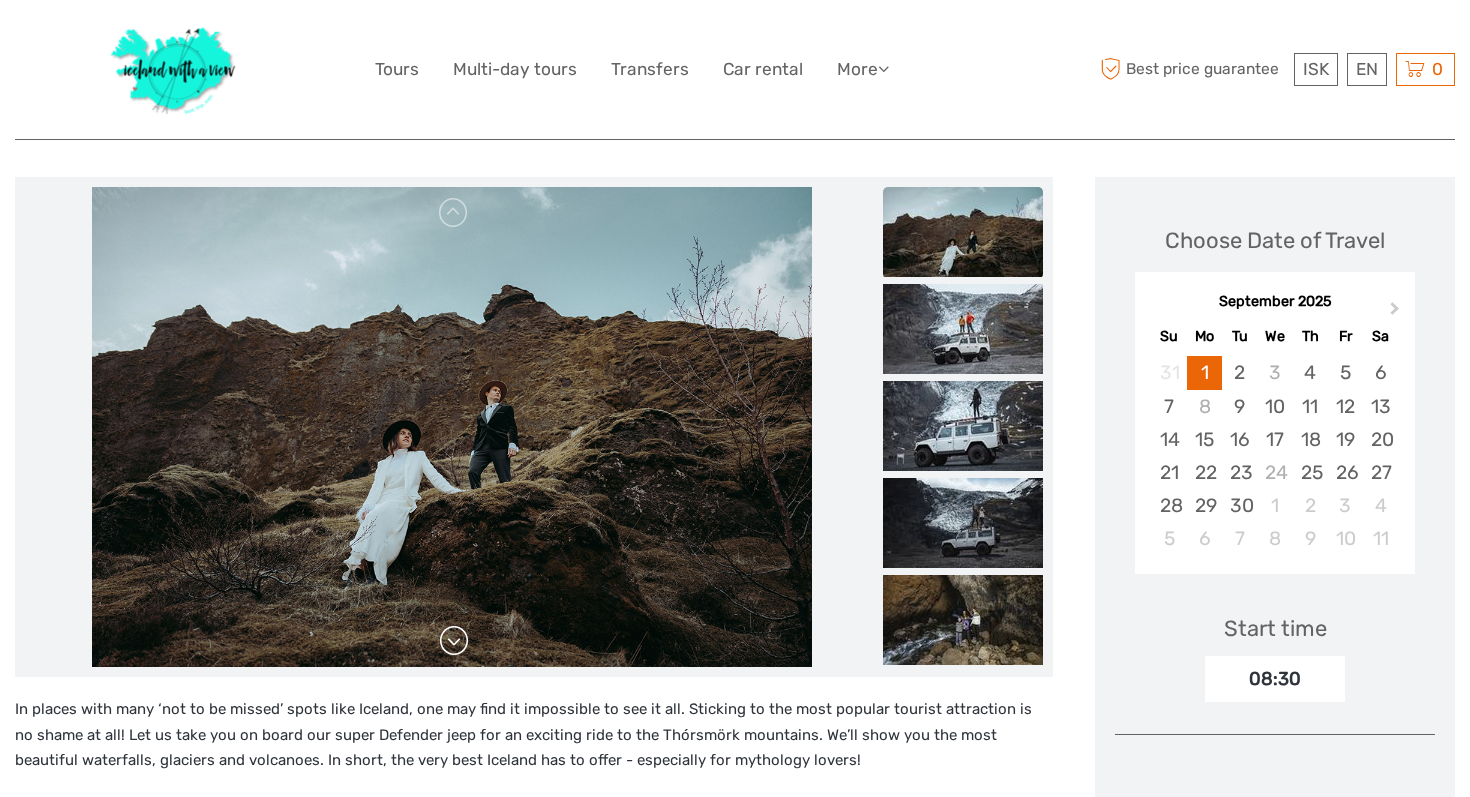 click at bounding box center [454, 641] 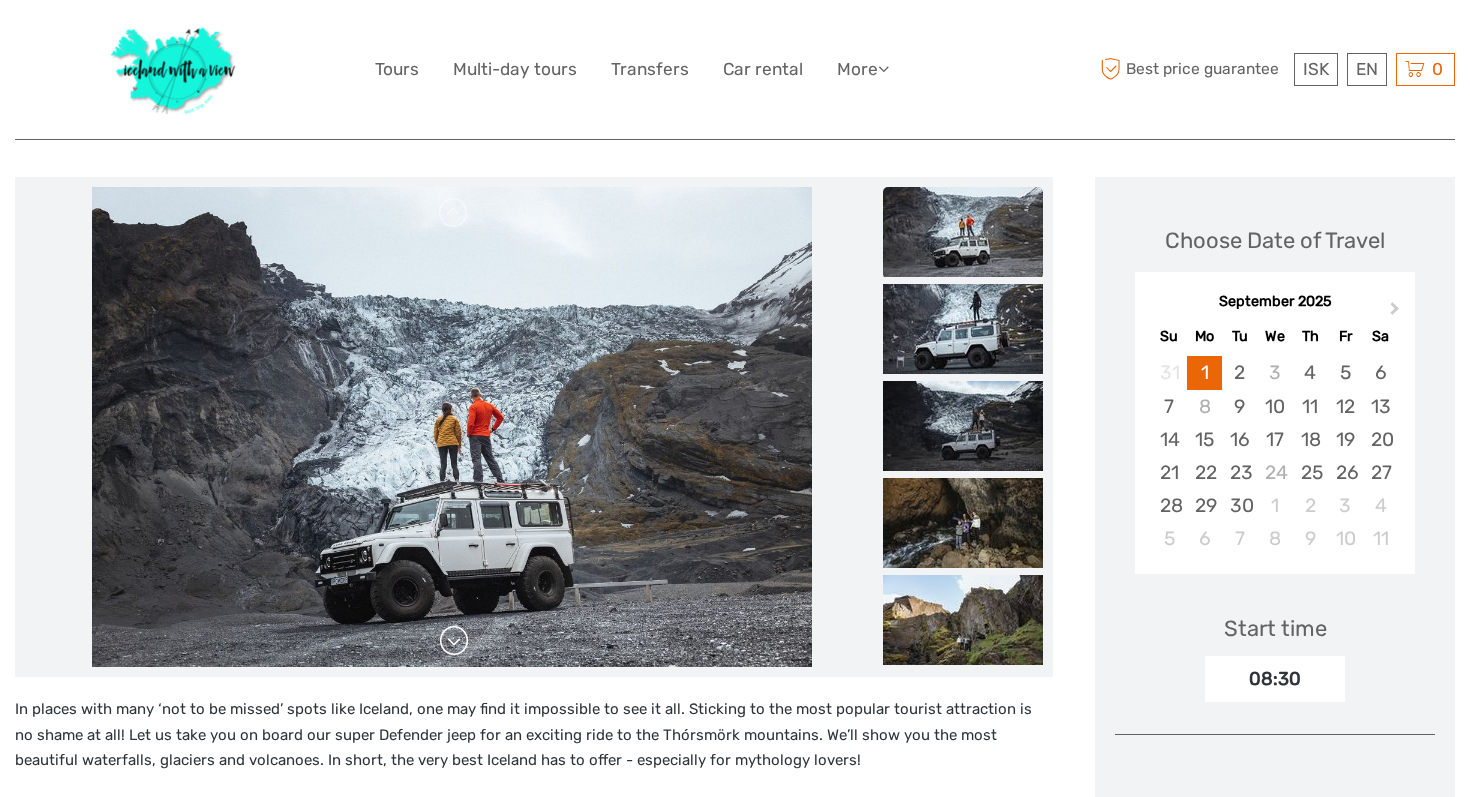 click at bounding box center [454, 641] 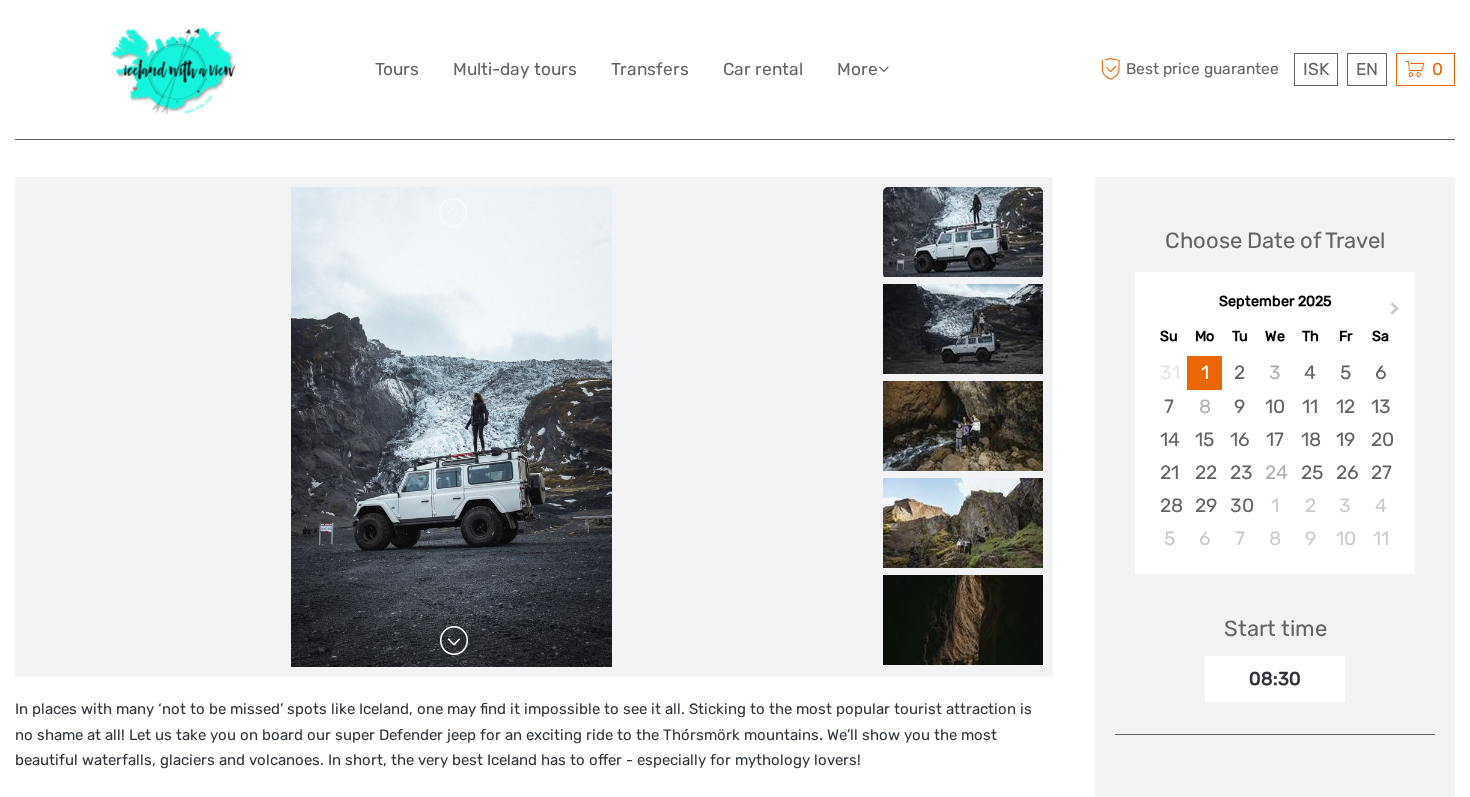 click at bounding box center [454, 641] 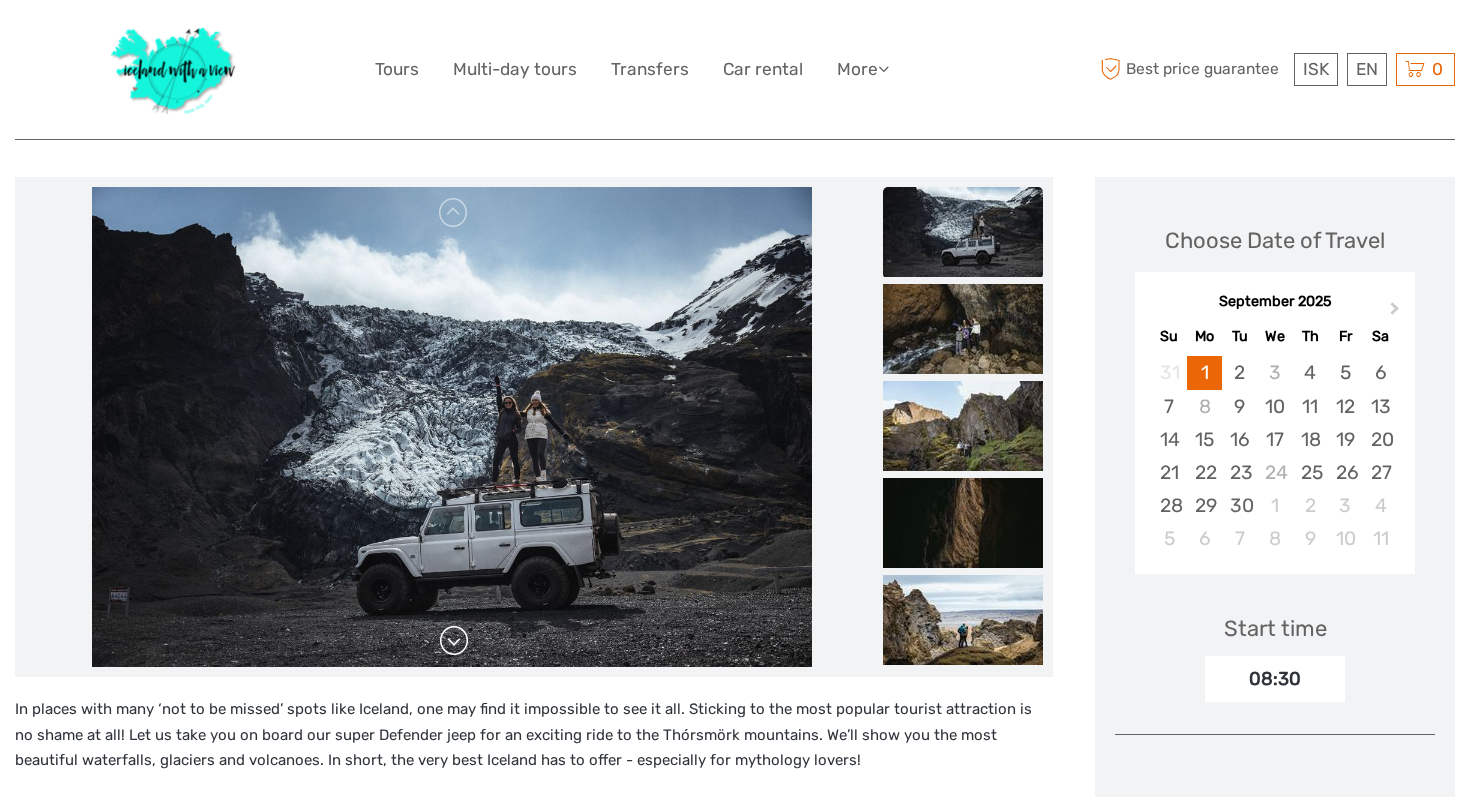 click at bounding box center [454, 641] 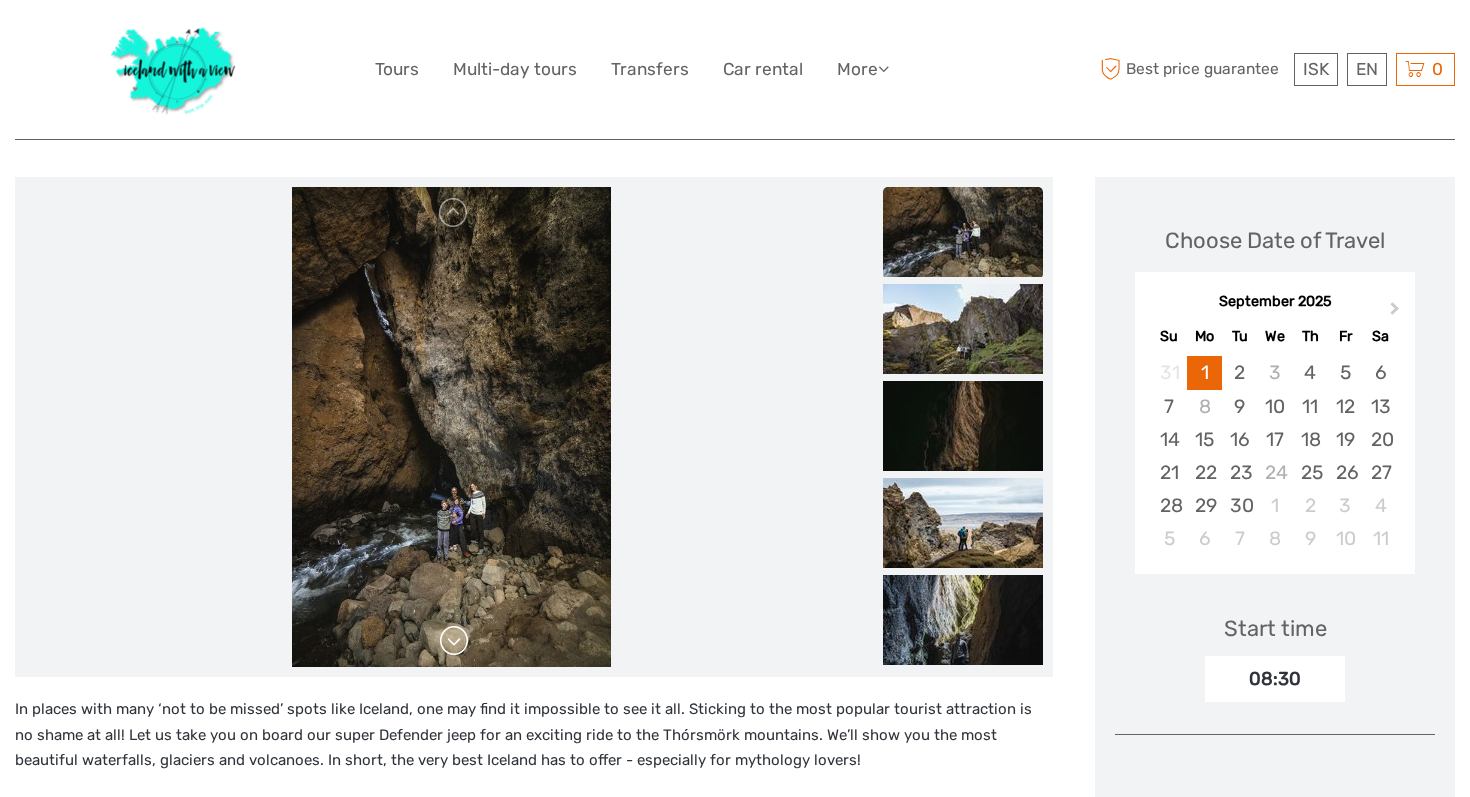 click at bounding box center [454, 641] 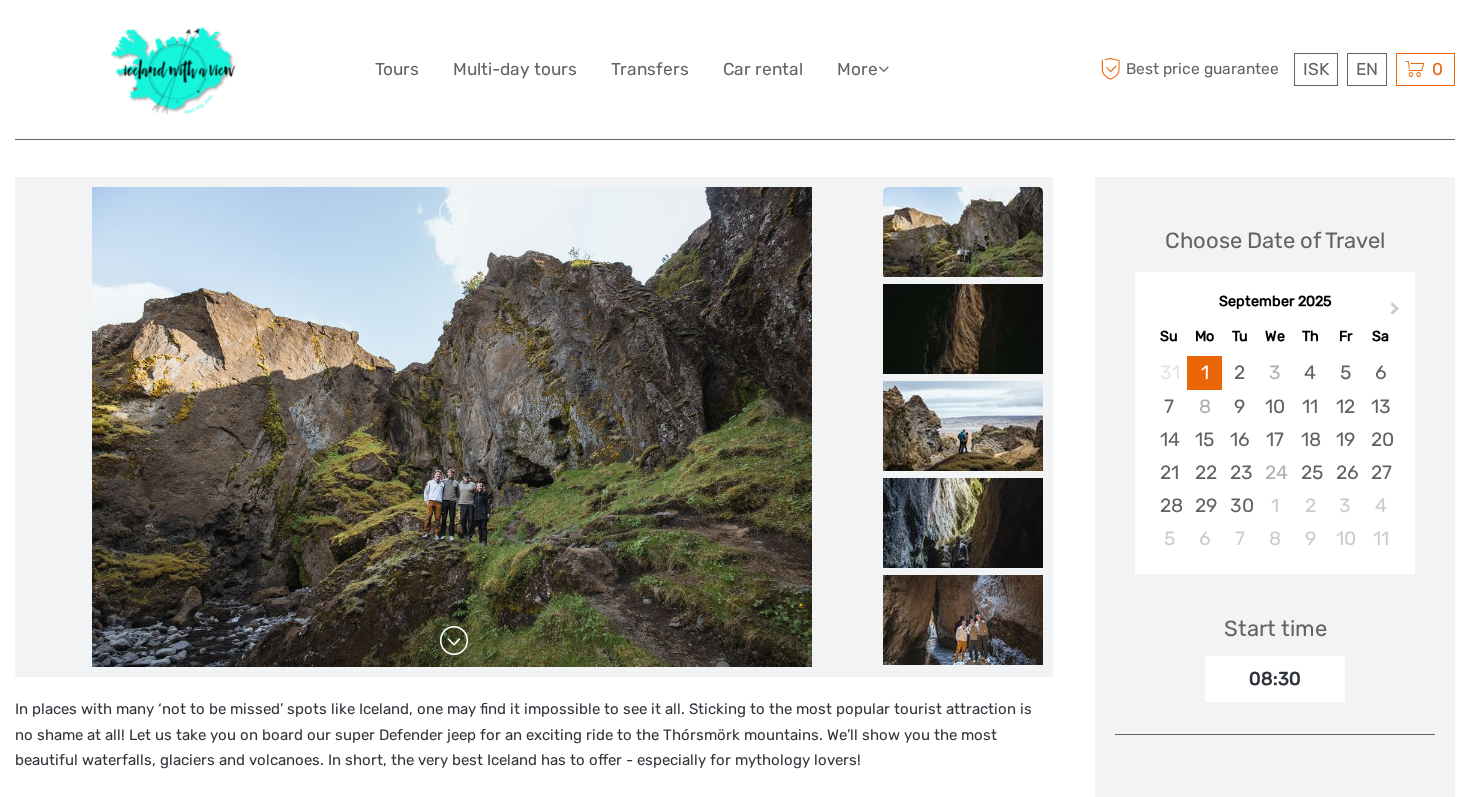 click at bounding box center [454, 641] 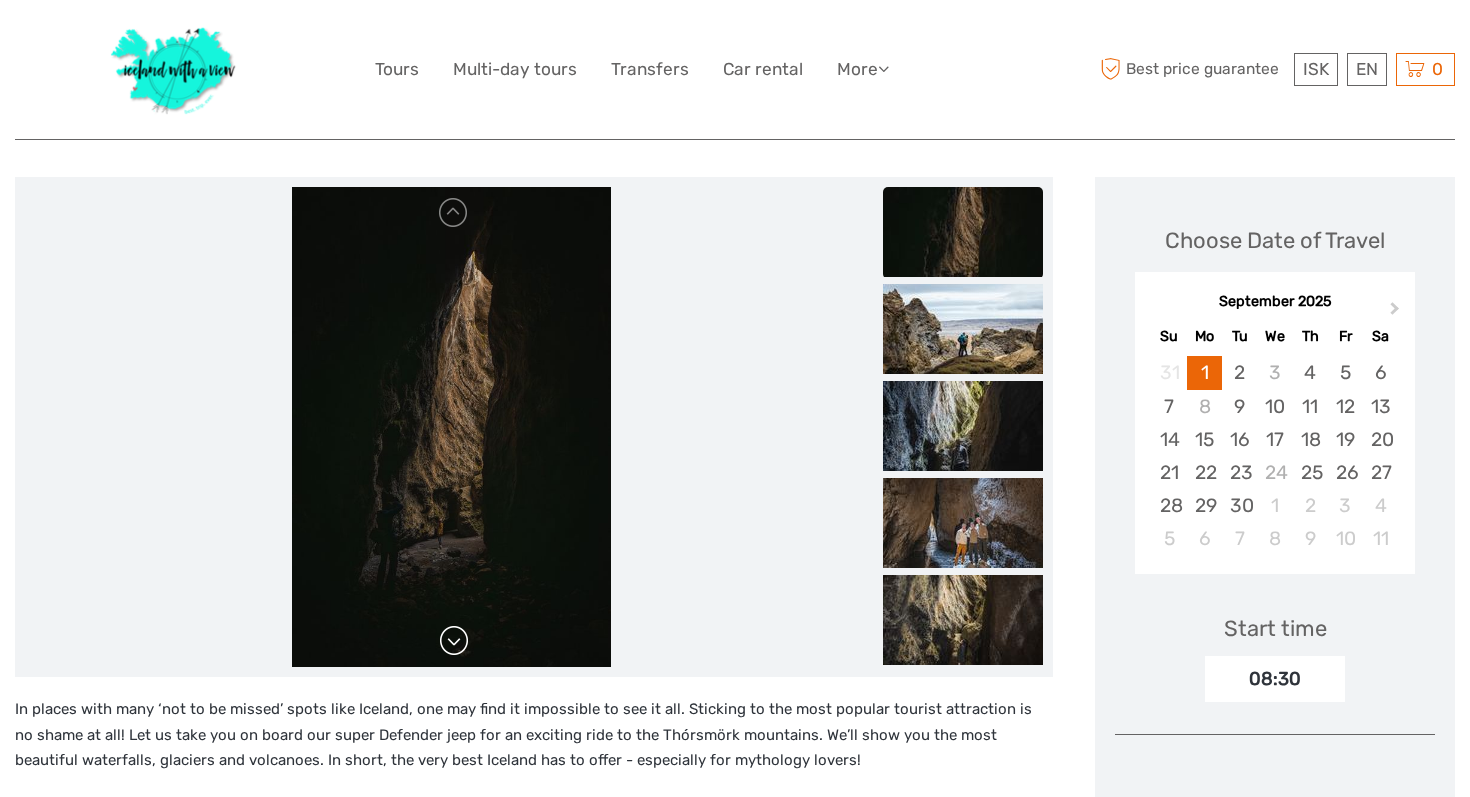click at bounding box center (454, 641) 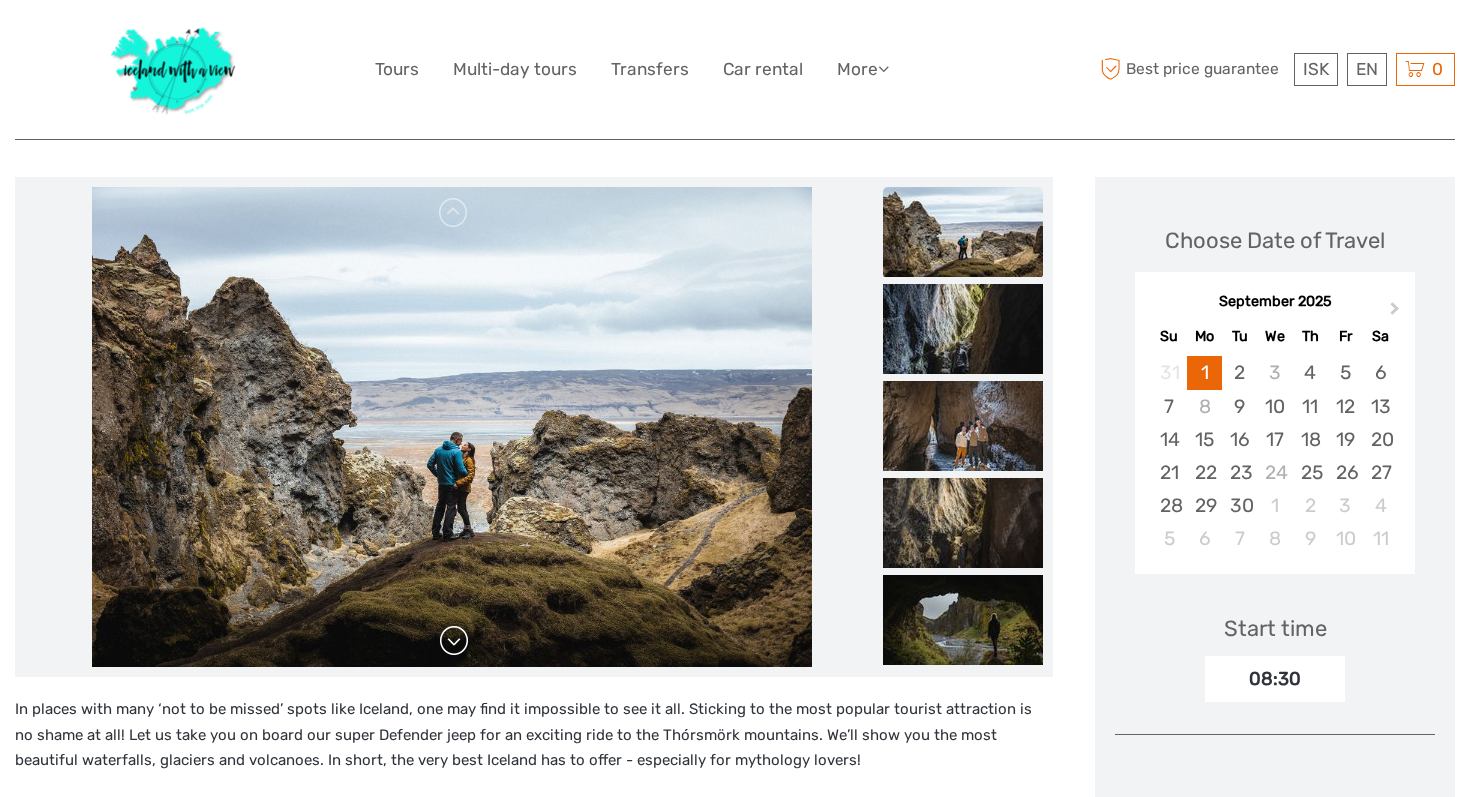 click at bounding box center [454, 641] 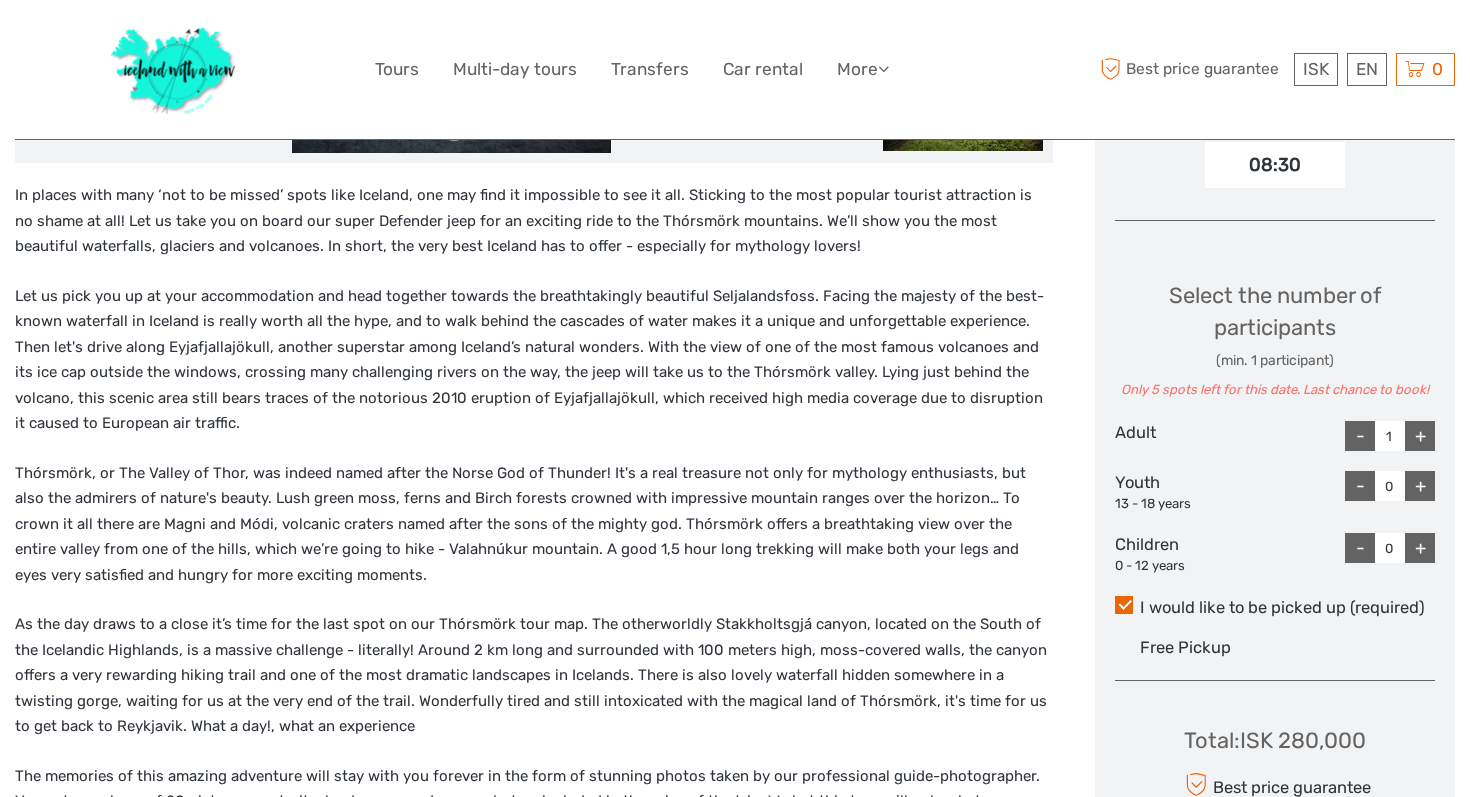 scroll, scrollTop: 0, scrollLeft: 0, axis: both 